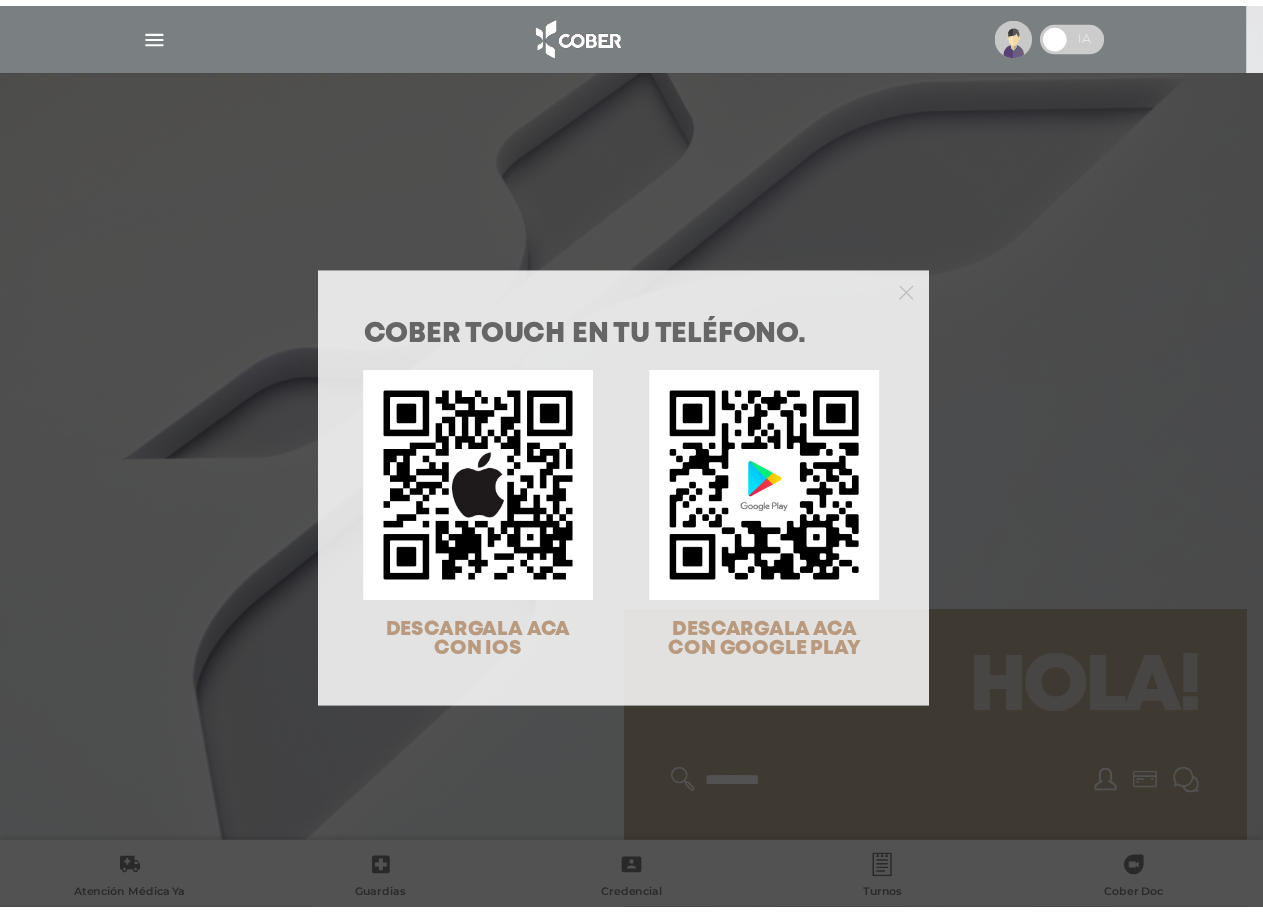 scroll, scrollTop: 0, scrollLeft: 0, axis: both 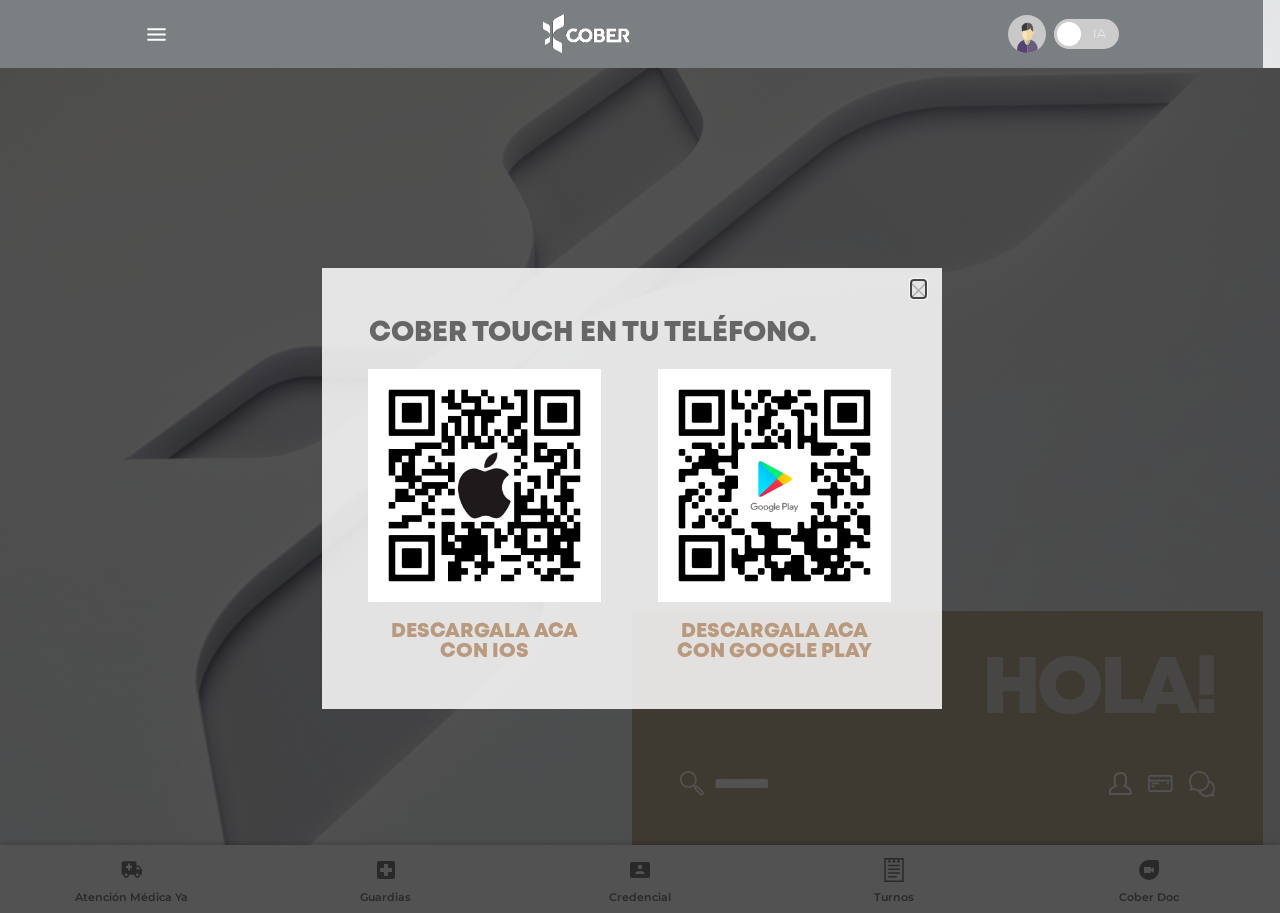 click 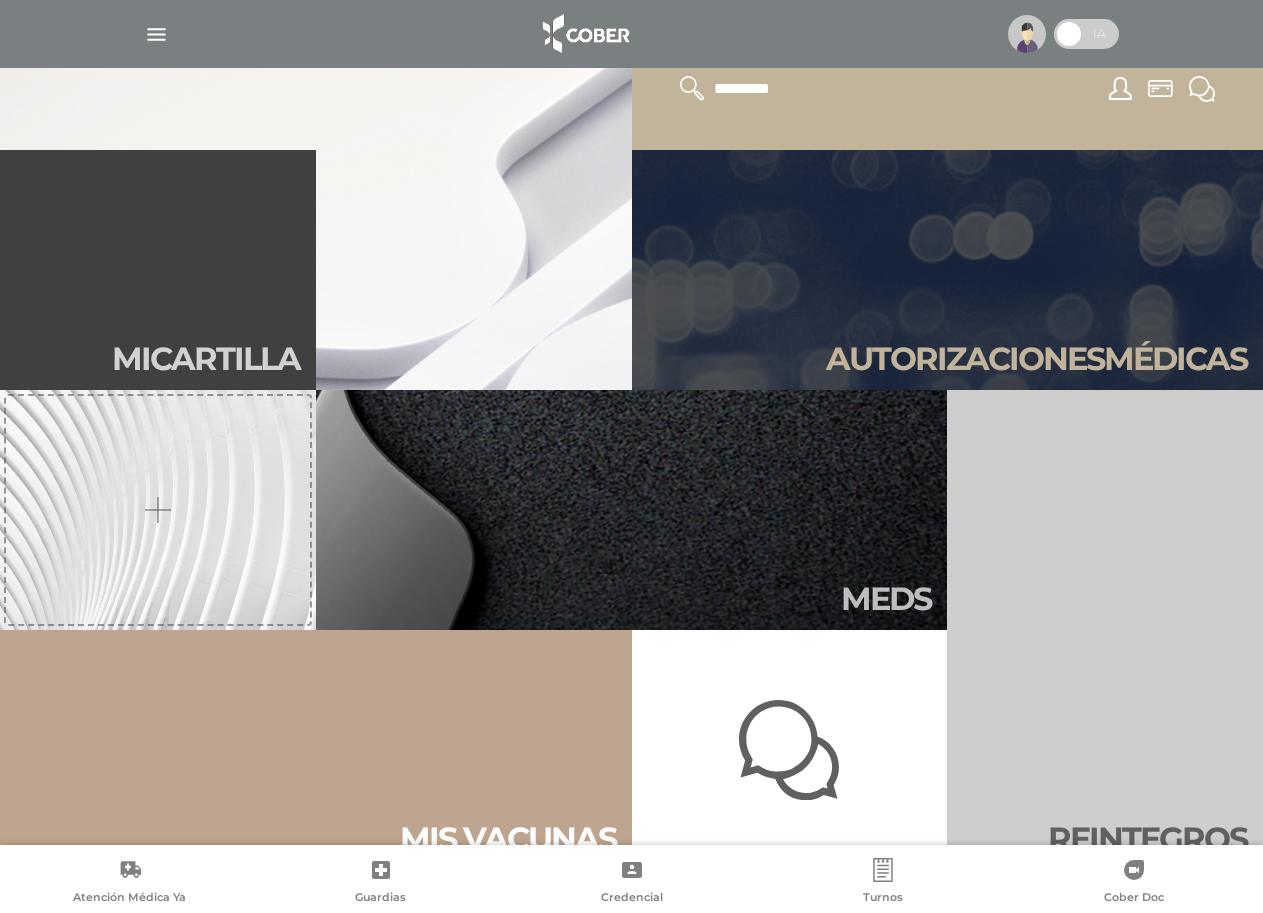 scroll, scrollTop: 700, scrollLeft: 0, axis: vertical 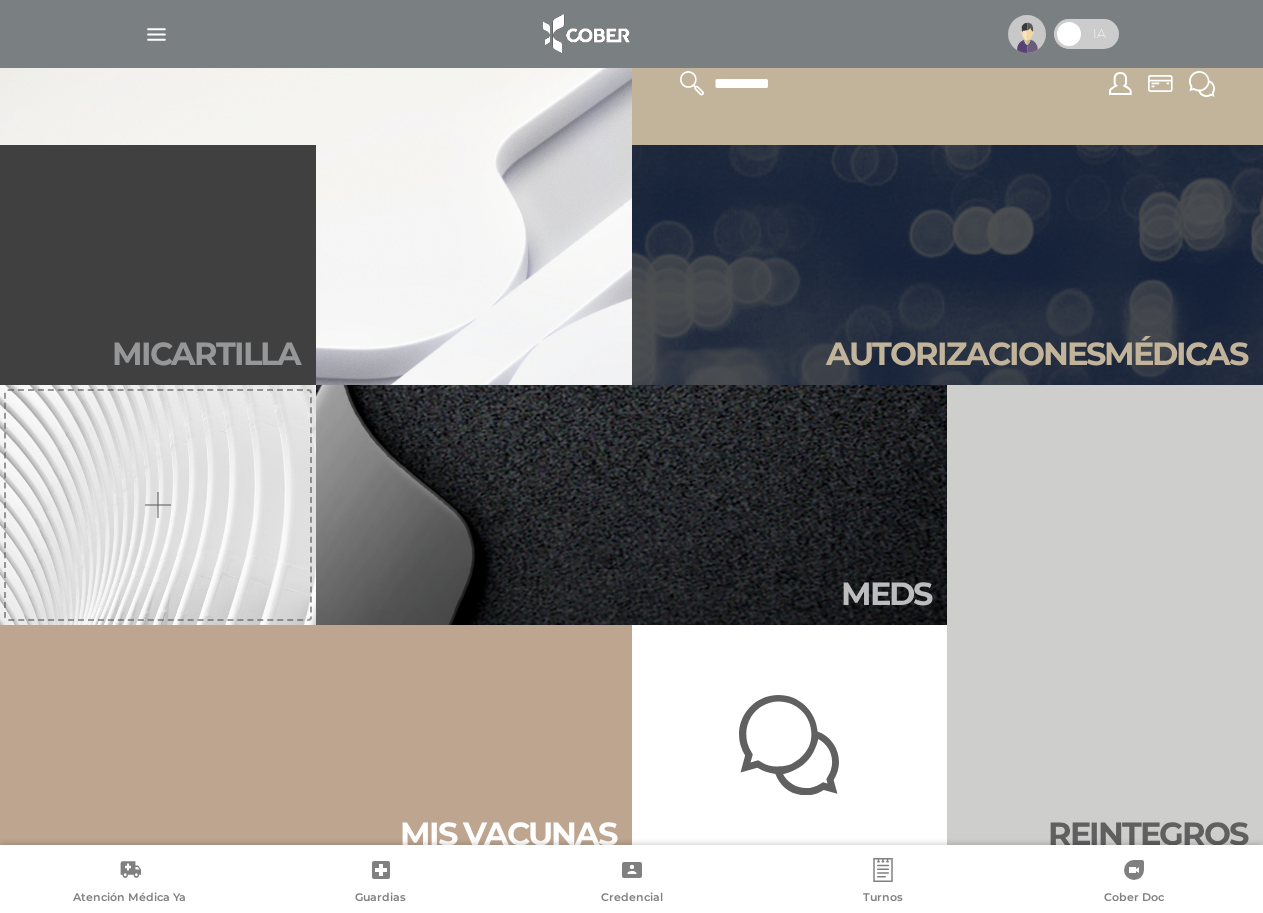 click on "Mi  car tilla" at bounding box center (158, 265) 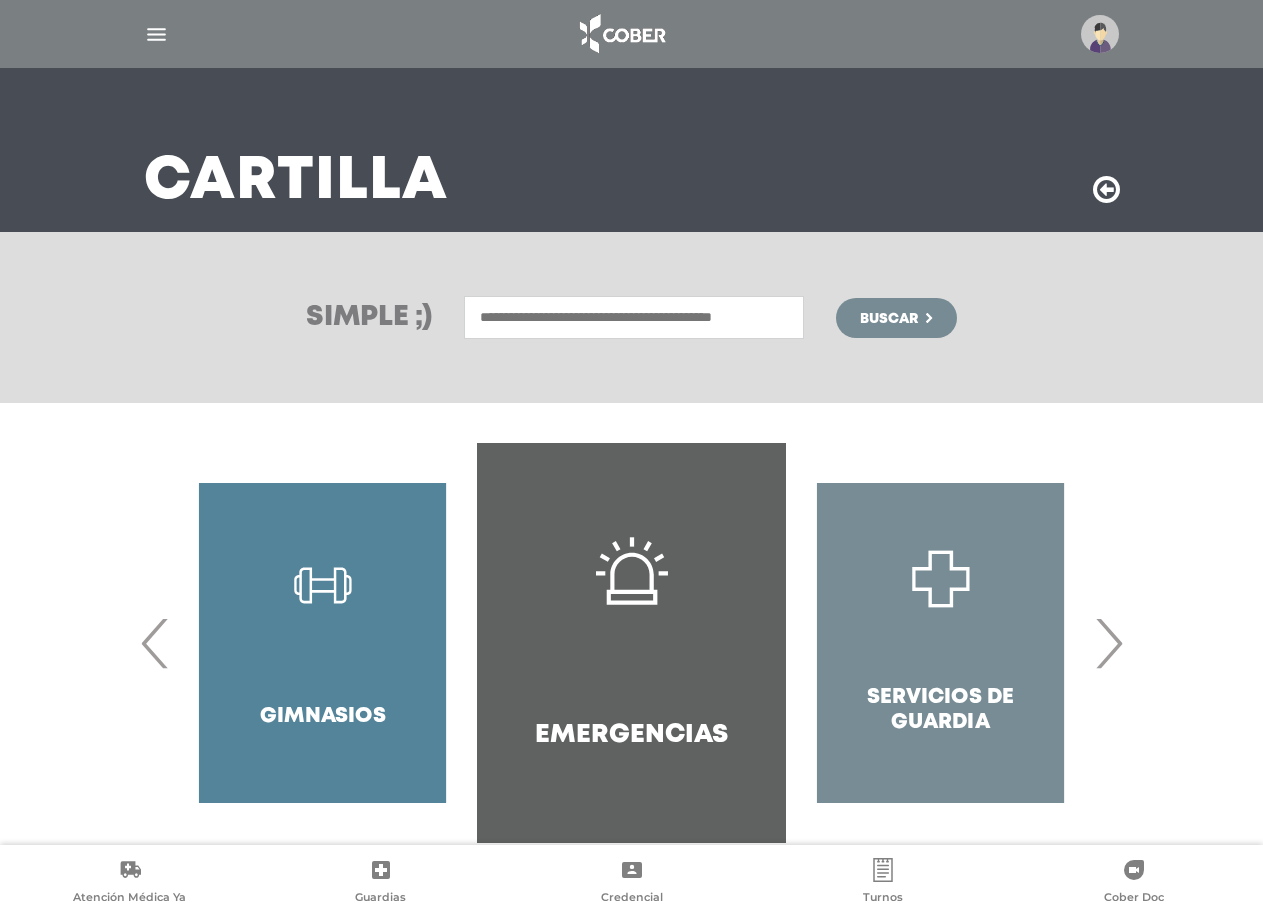 scroll, scrollTop: 114, scrollLeft: 0, axis: vertical 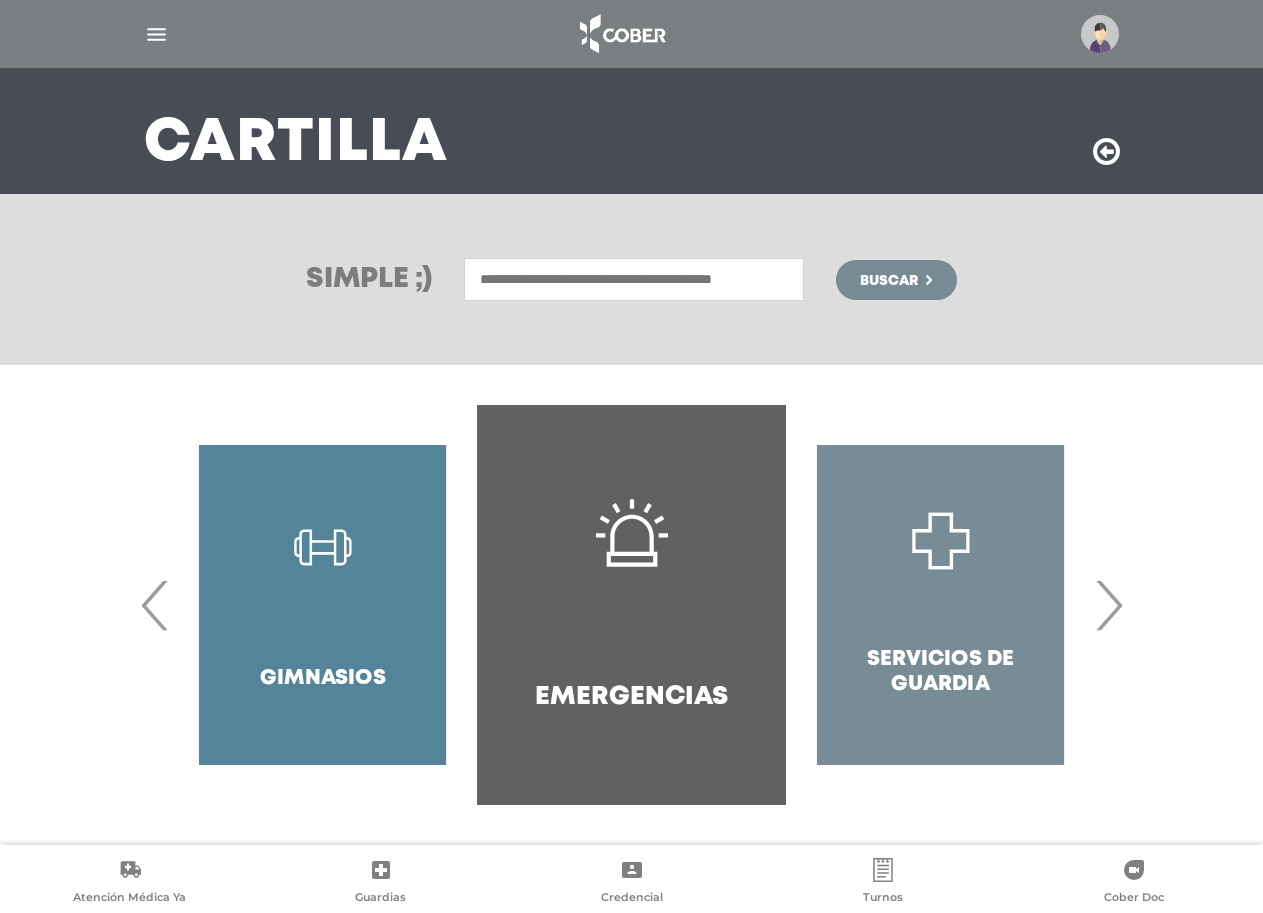 click on "›" at bounding box center (1108, 605) 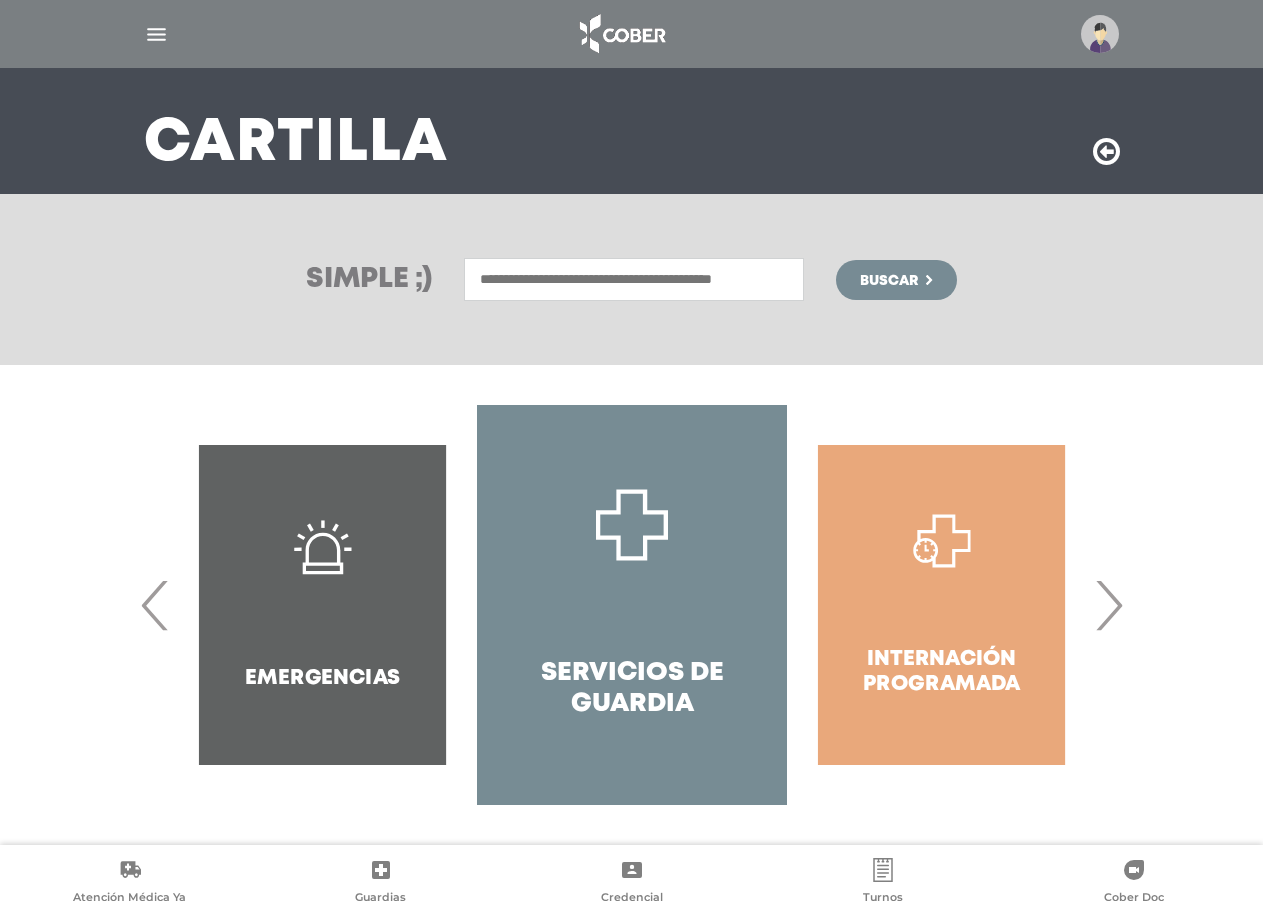 click on "›" at bounding box center [1108, 605] 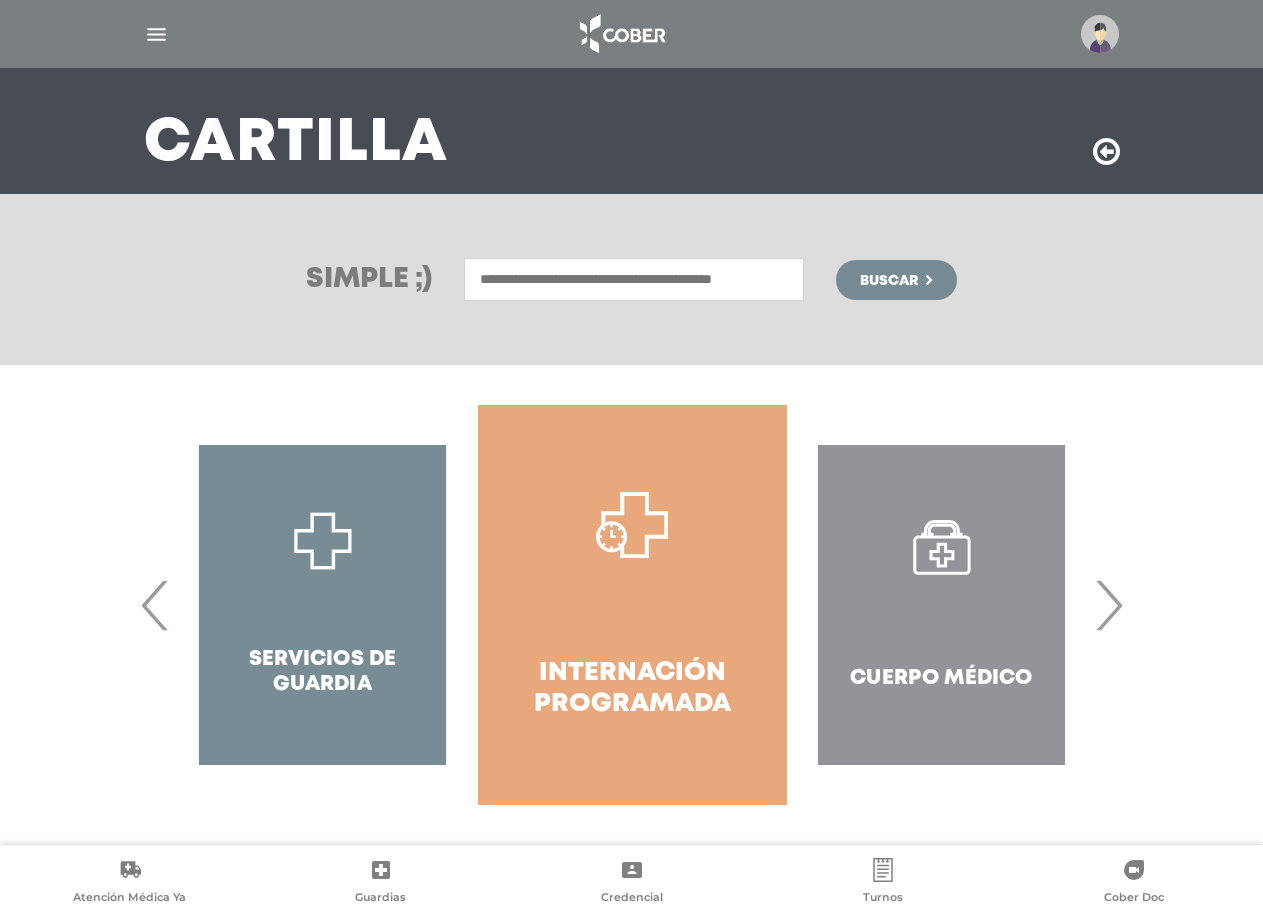 click on "›" at bounding box center (1108, 605) 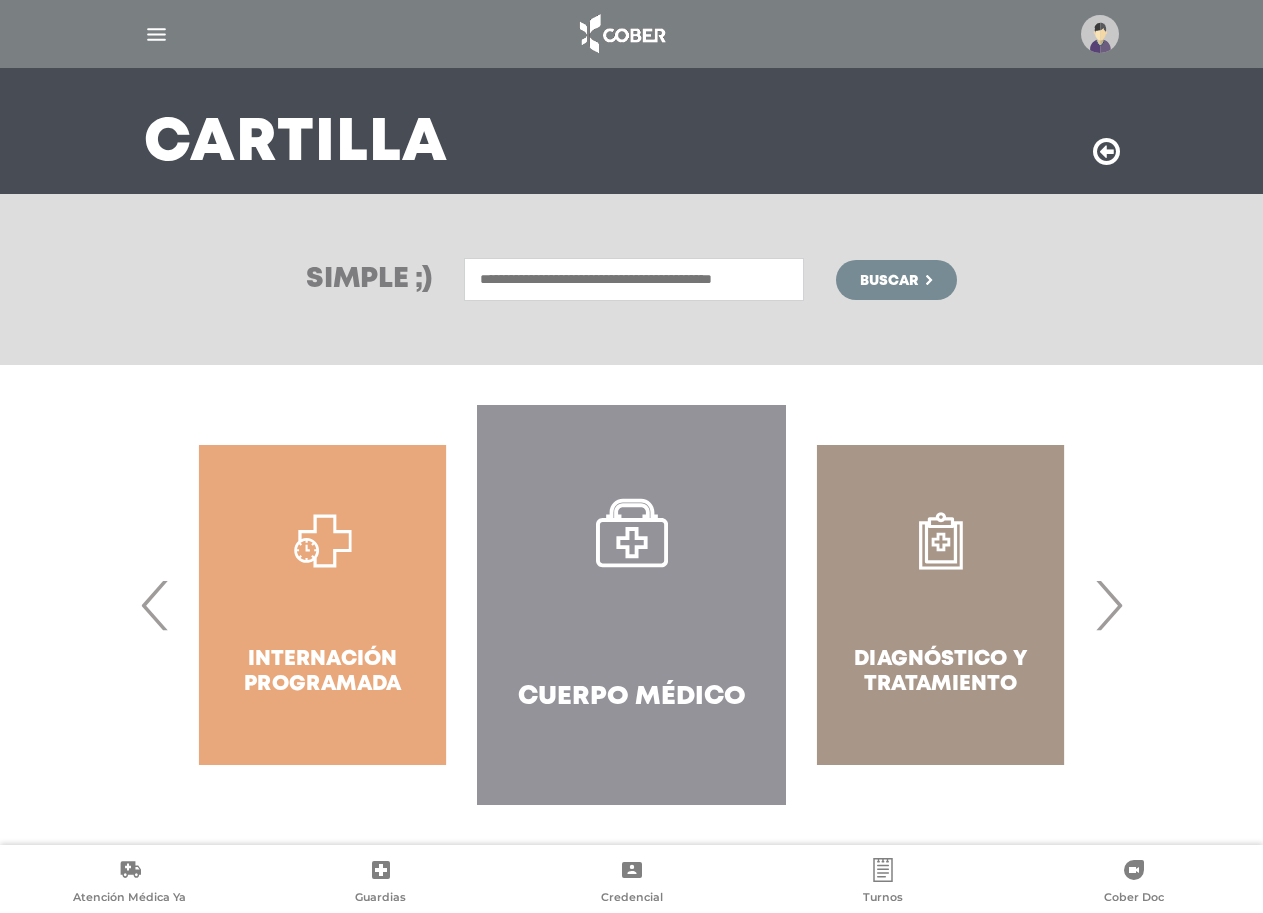 click on "›" at bounding box center (1108, 605) 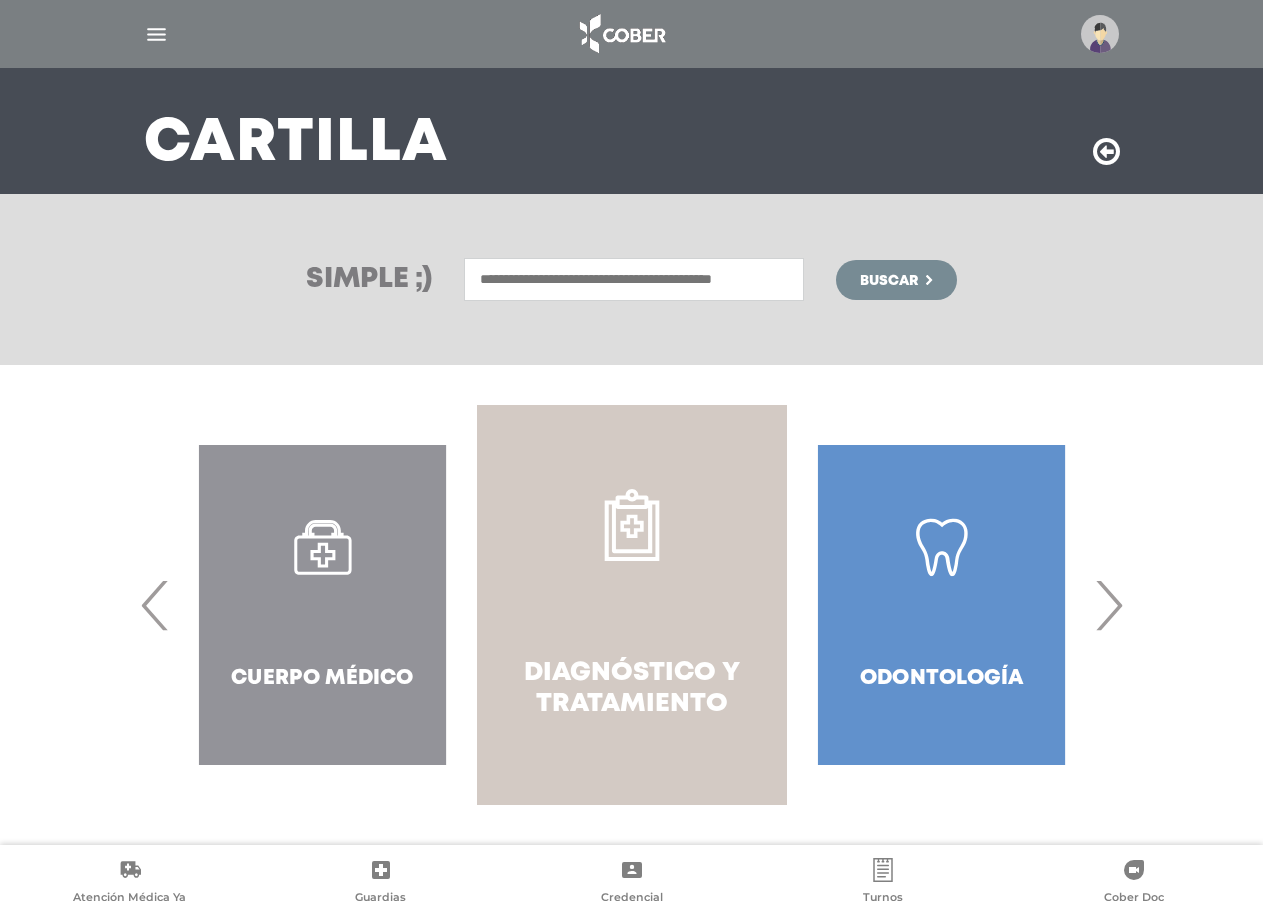 click on "Diagnóstico y Tratamiento" at bounding box center (631, 689) 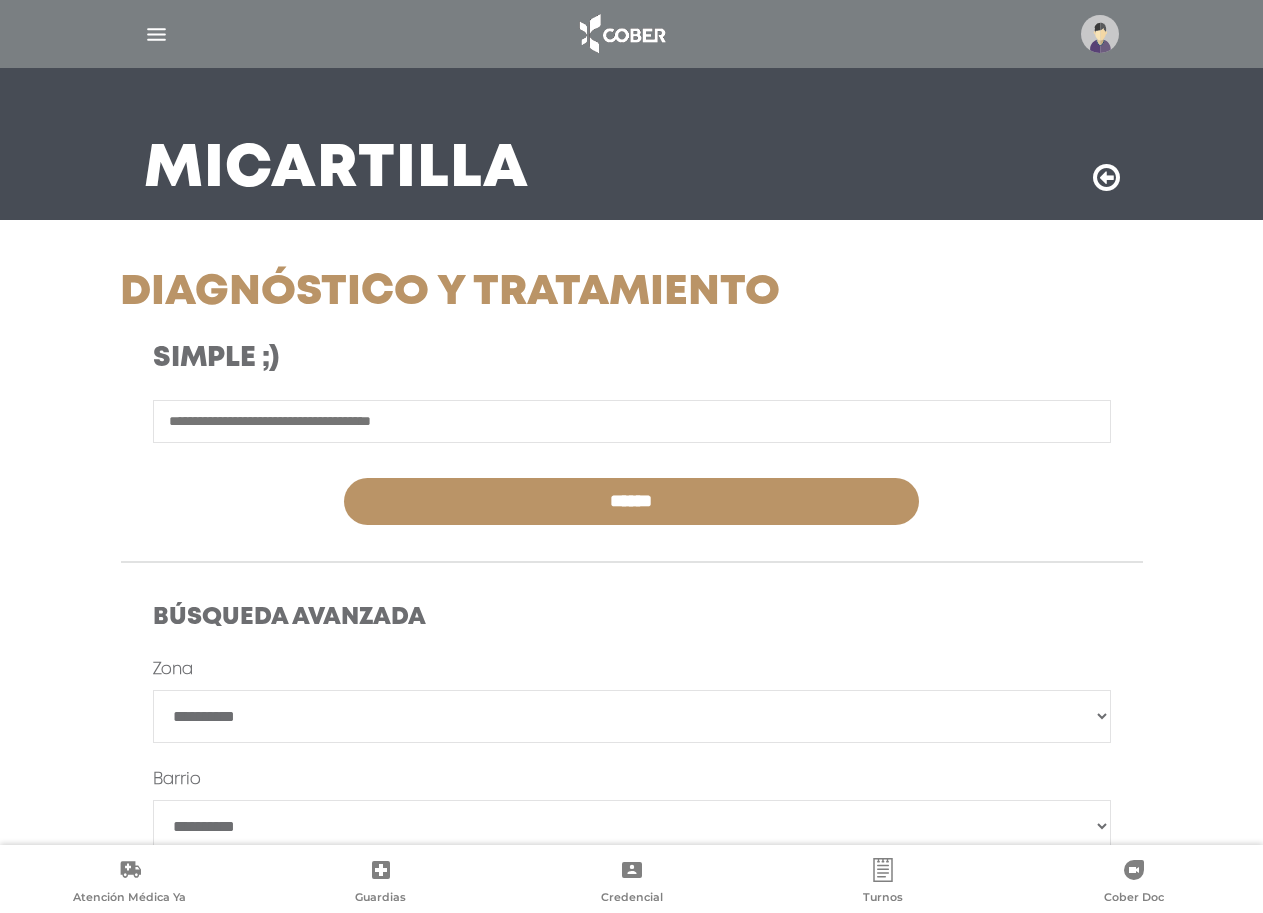scroll, scrollTop: 0, scrollLeft: 0, axis: both 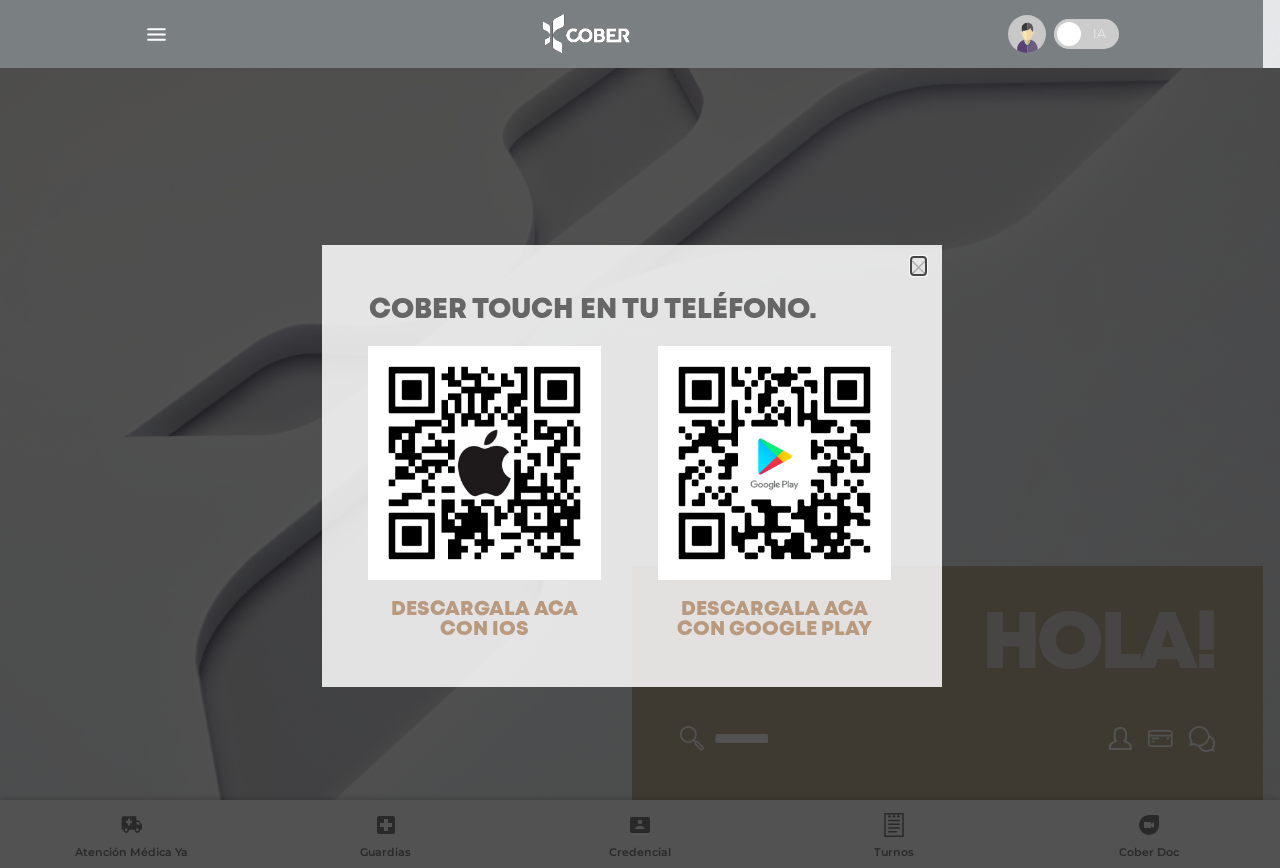 click 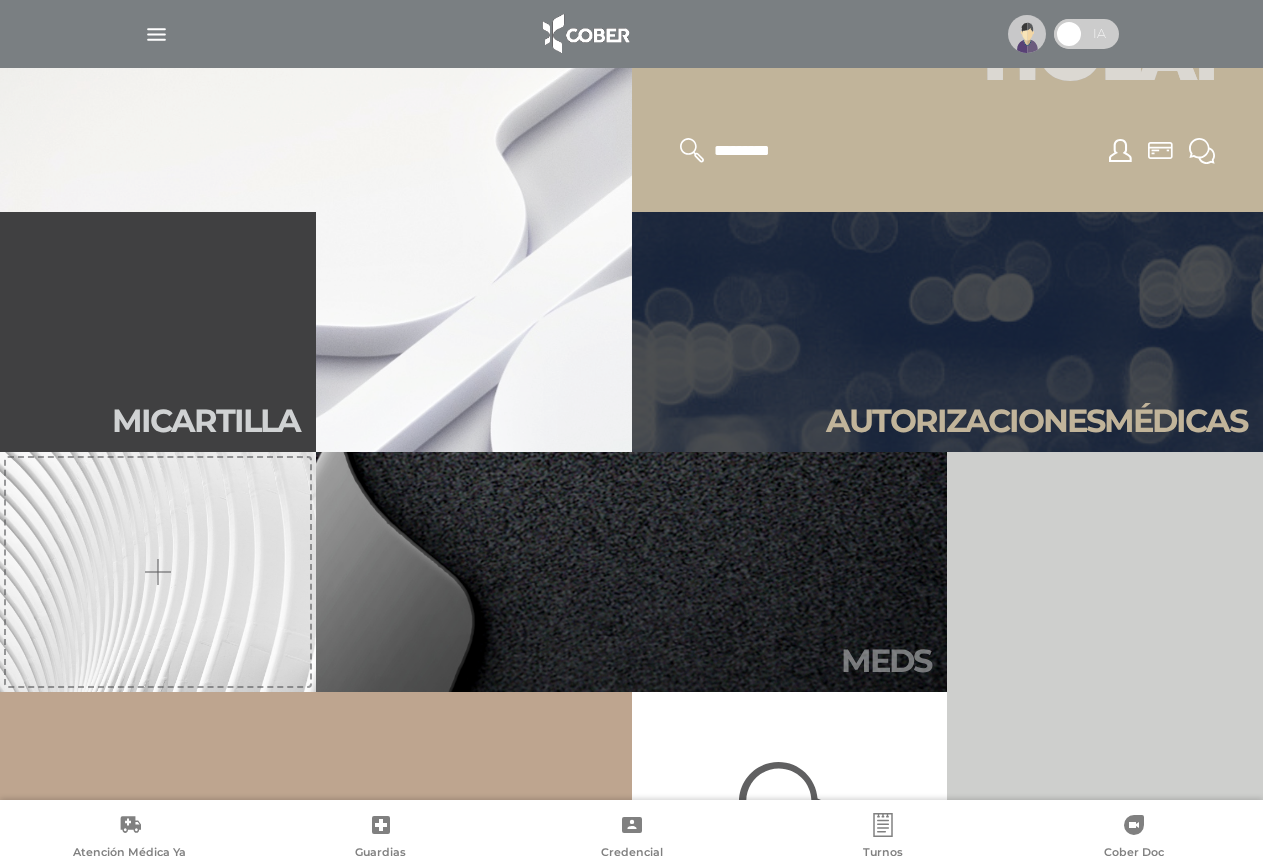 scroll, scrollTop: 700, scrollLeft: 0, axis: vertical 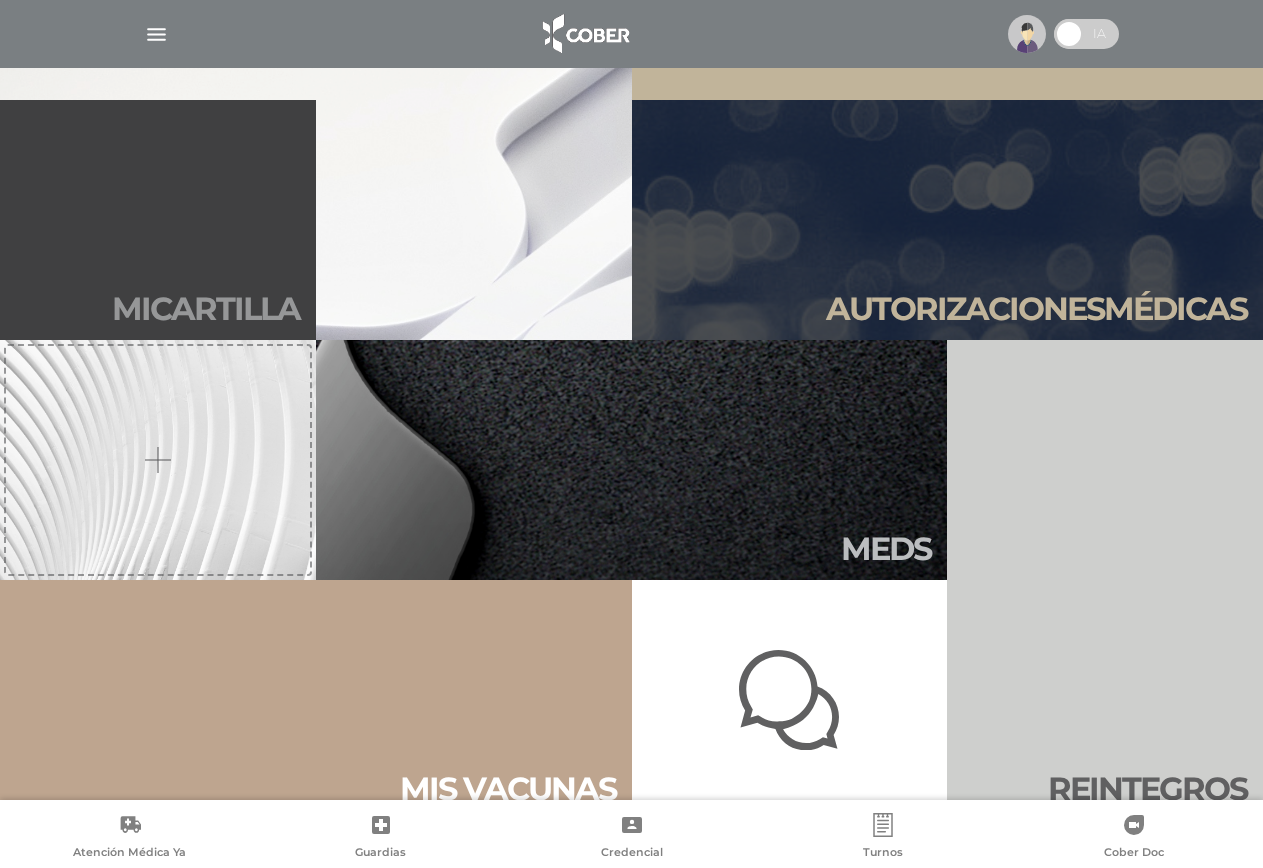 click on "Mi  car tilla" at bounding box center (158, 220) 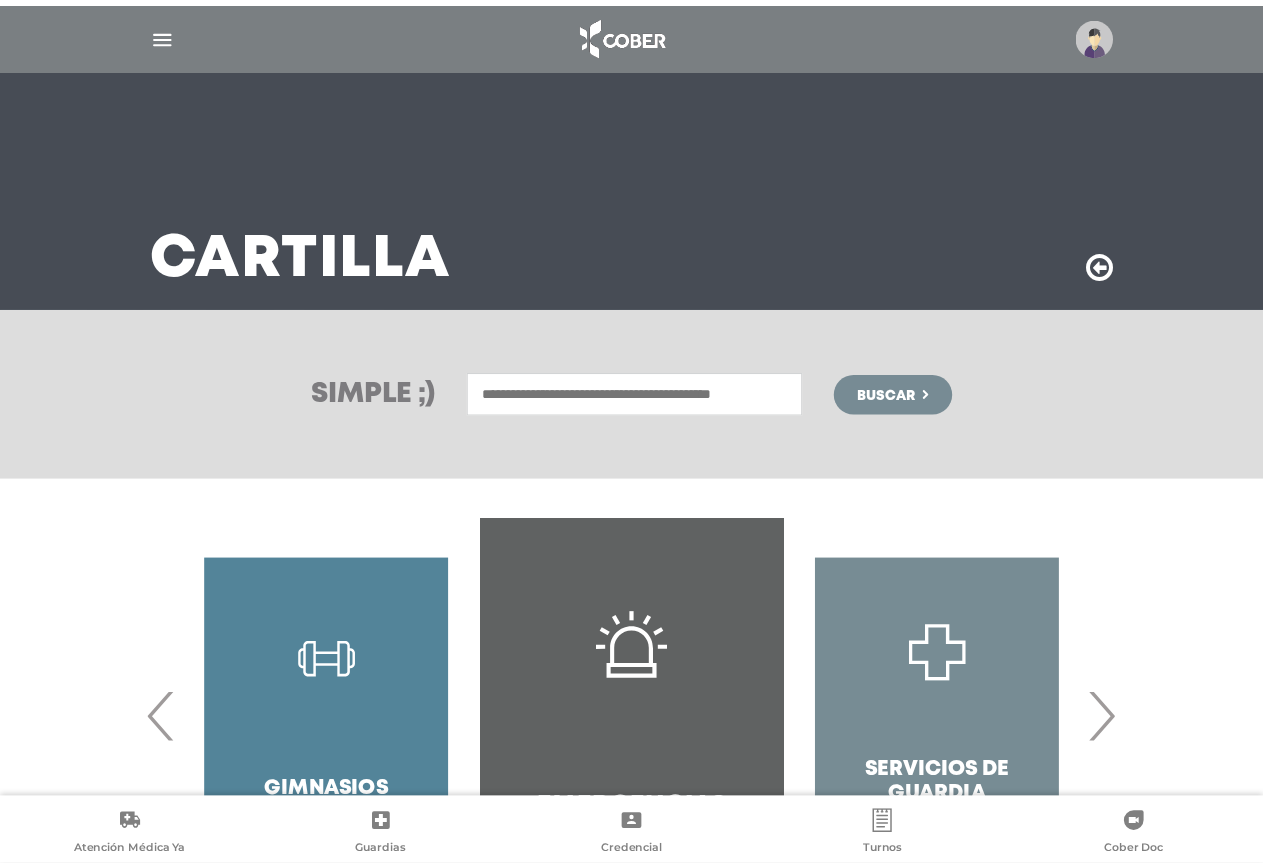 scroll, scrollTop: 0, scrollLeft: 0, axis: both 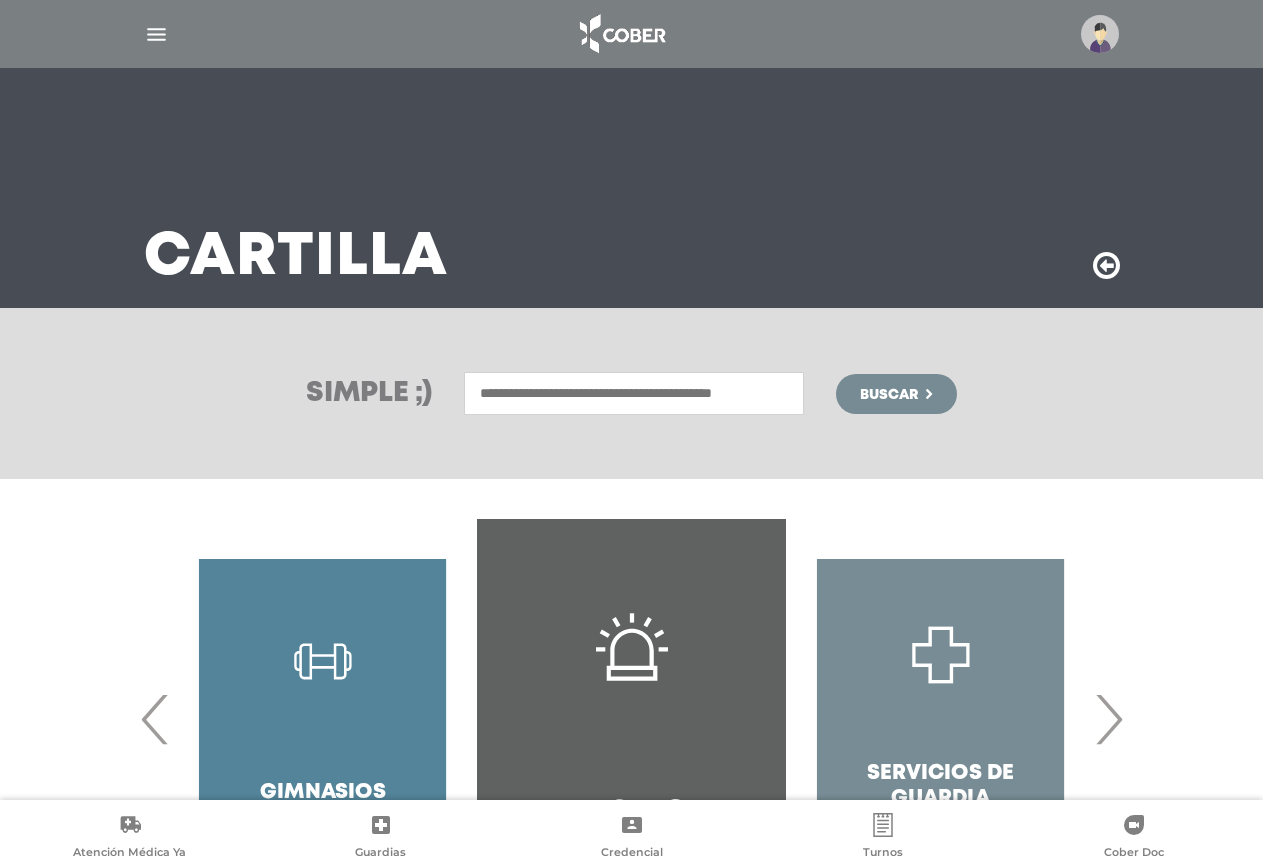 click on "›" at bounding box center (1108, 719) 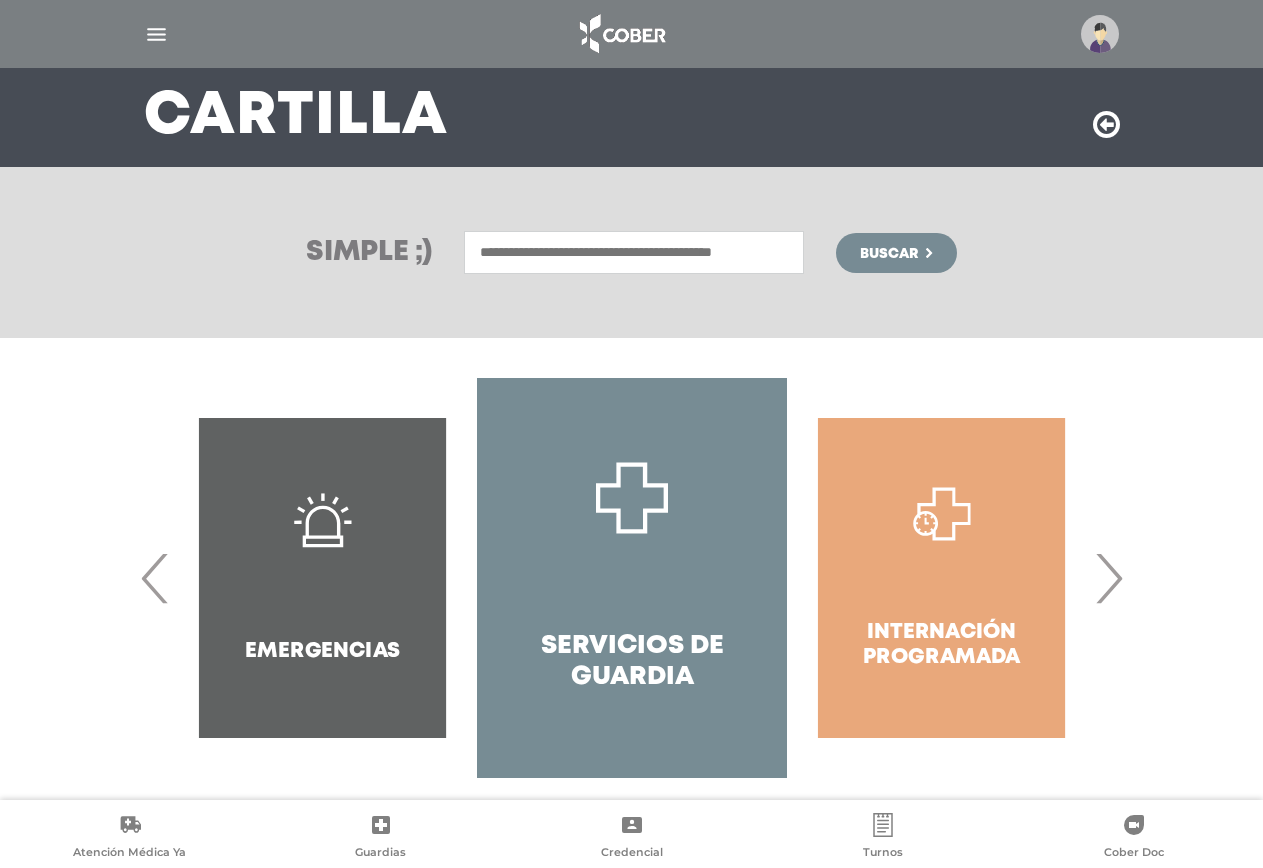 scroll, scrollTop: 159, scrollLeft: 0, axis: vertical 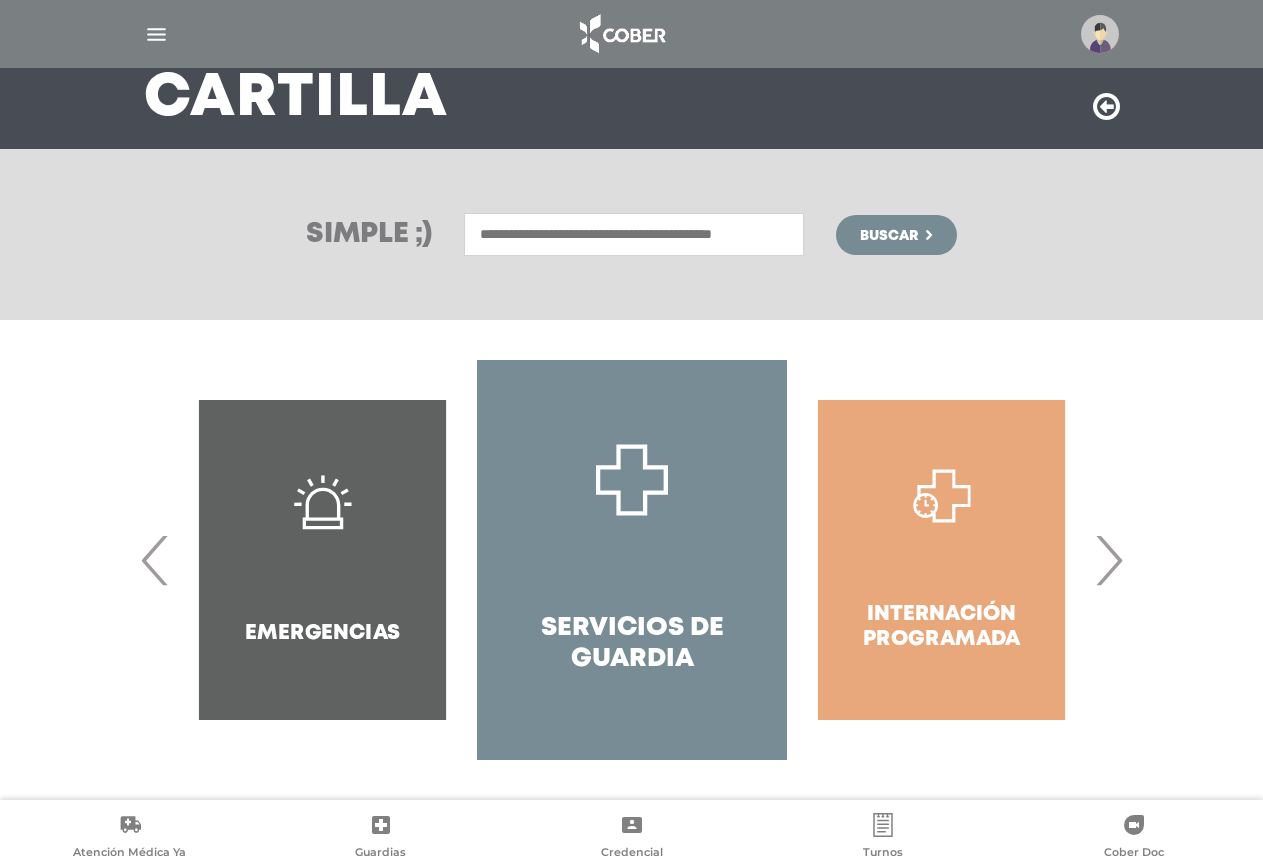 click on "Internación Programada" at bounding box center (941, 560) 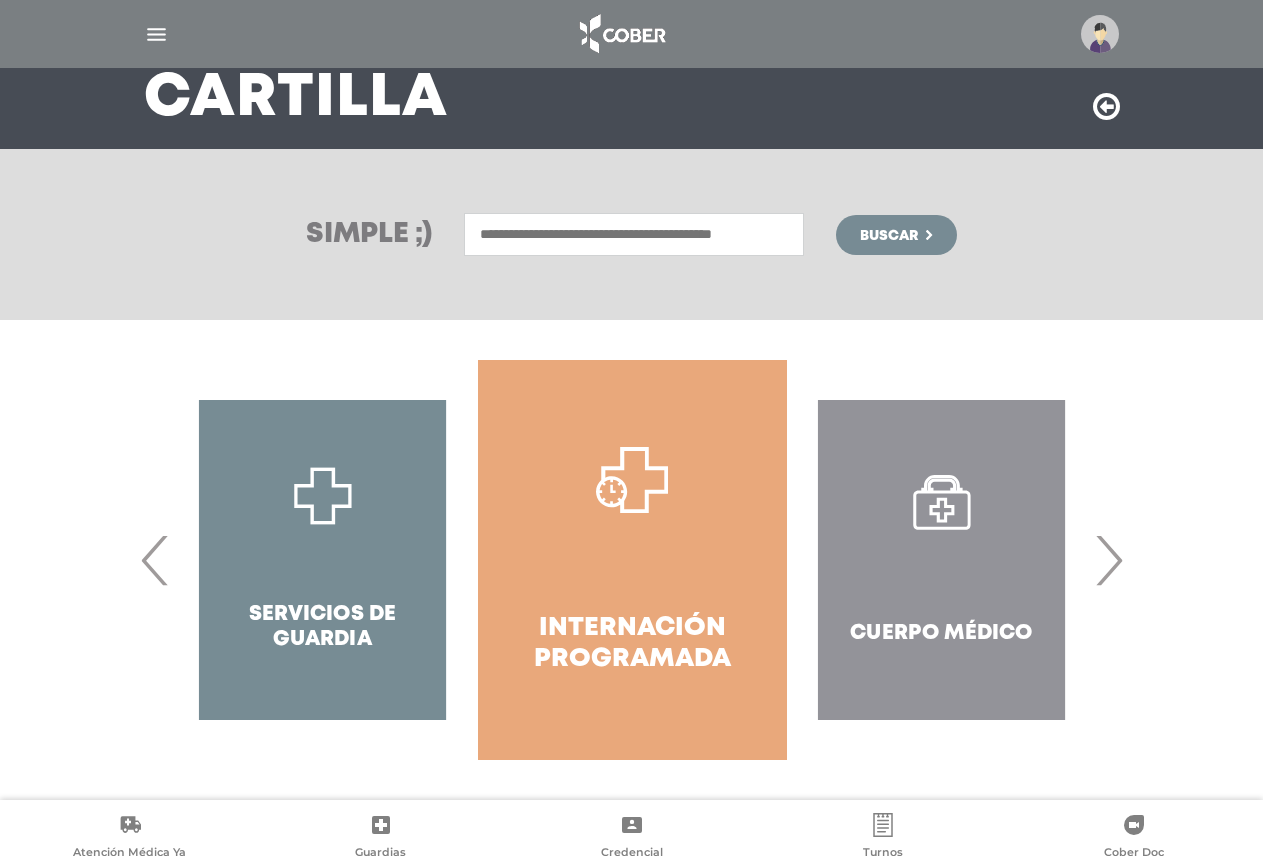 click on "›" at bounding box center [1108, 560] 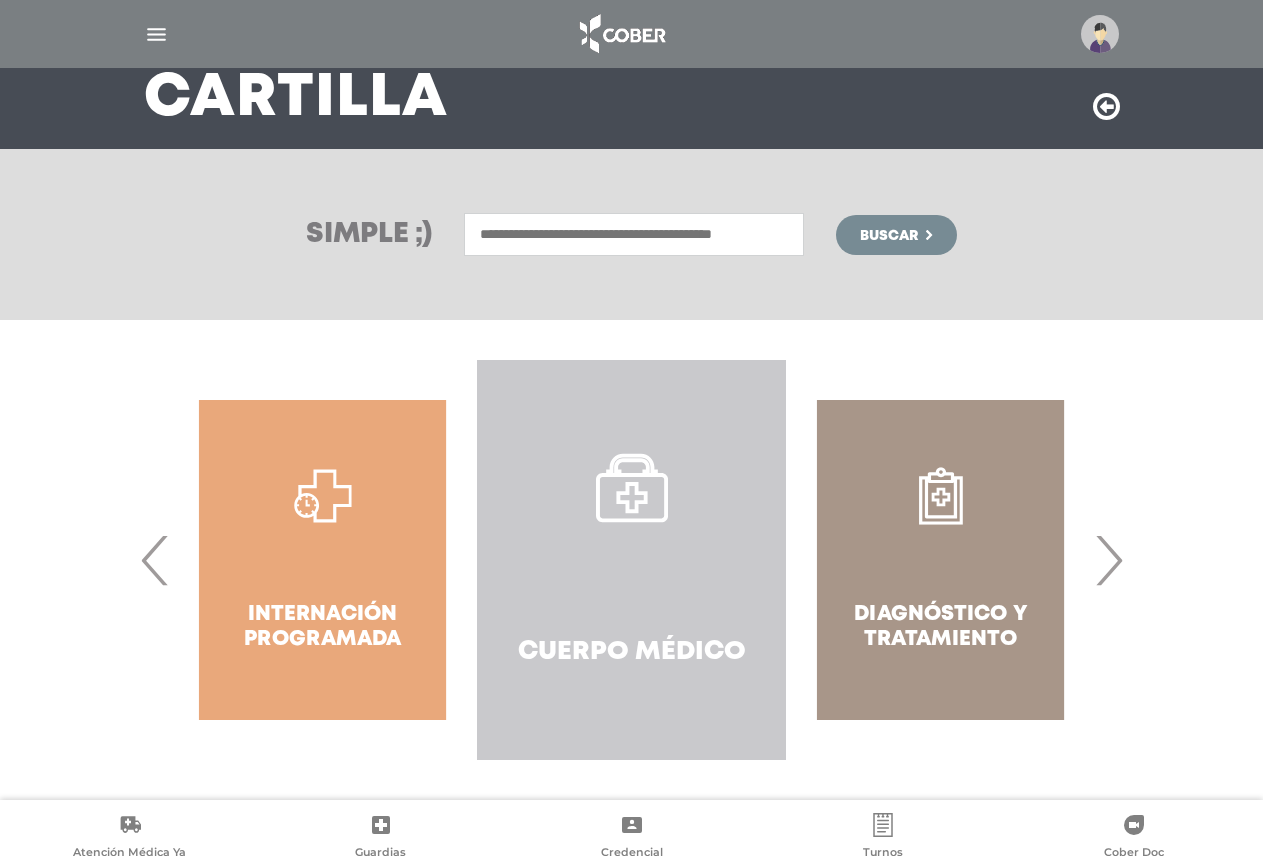 click on "Cuerpo Médico" at bounding box center (632, 652) 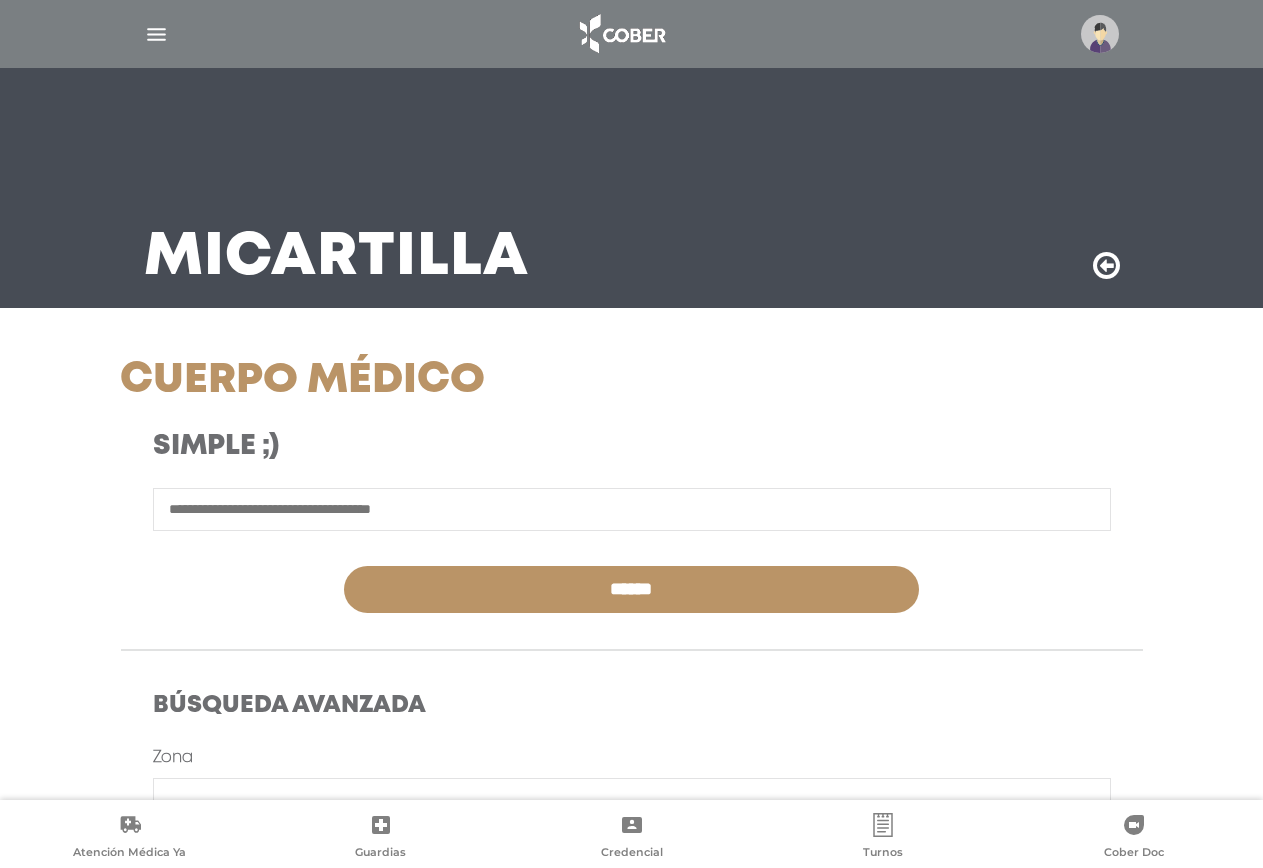 scroll, scrollTop: 0, scrollLeft: 0, axis: both 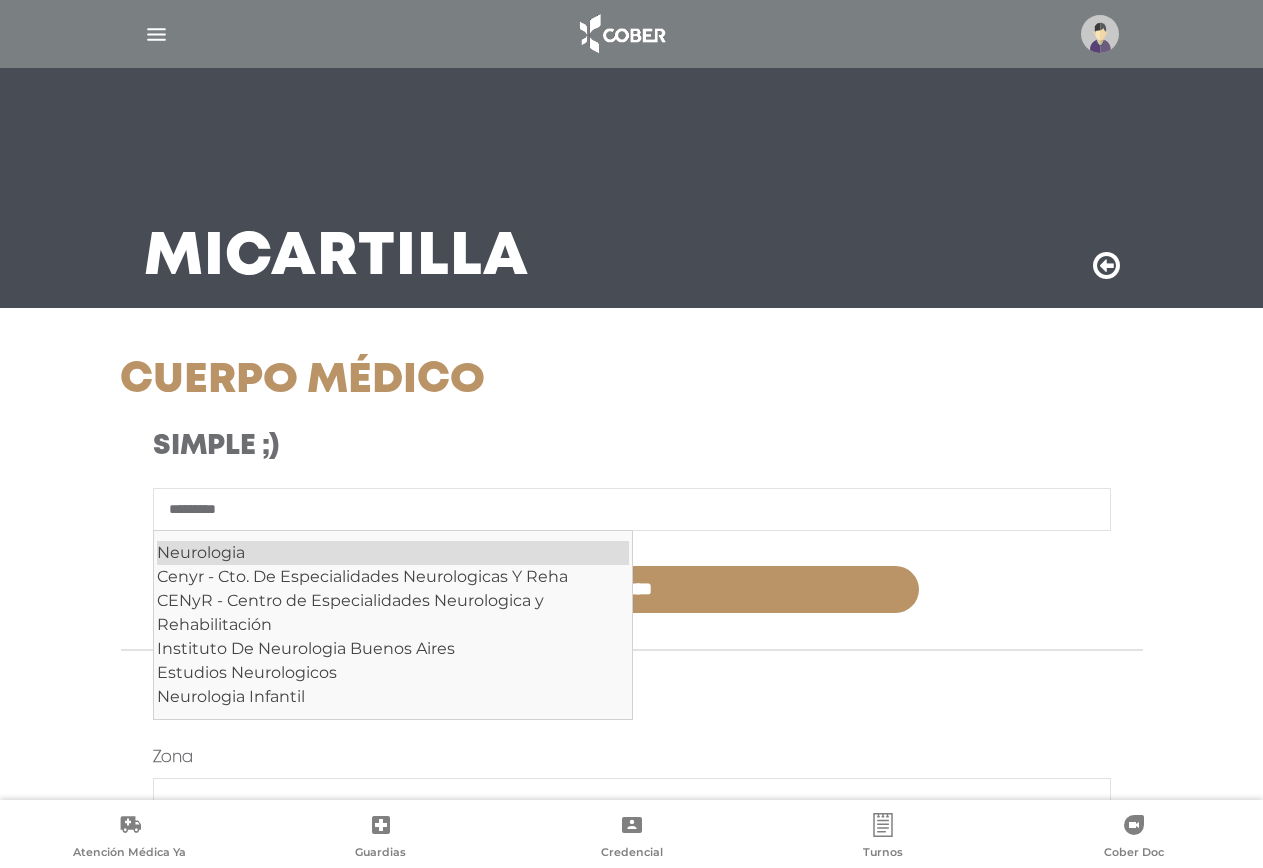click on "Neurologia" at bounding box center [393, 553] 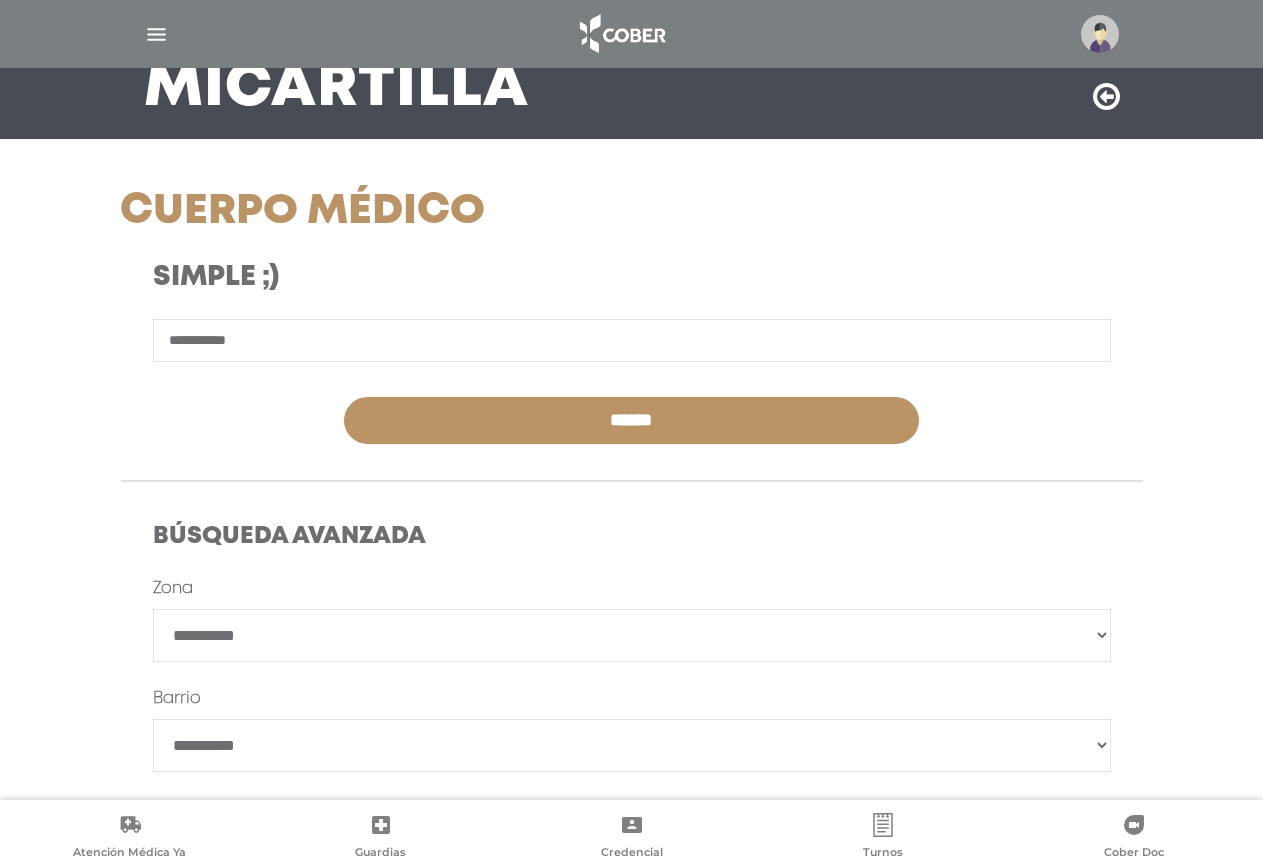 scroll, scrollTop: 200, scrollLeft: 0, axis: vertical 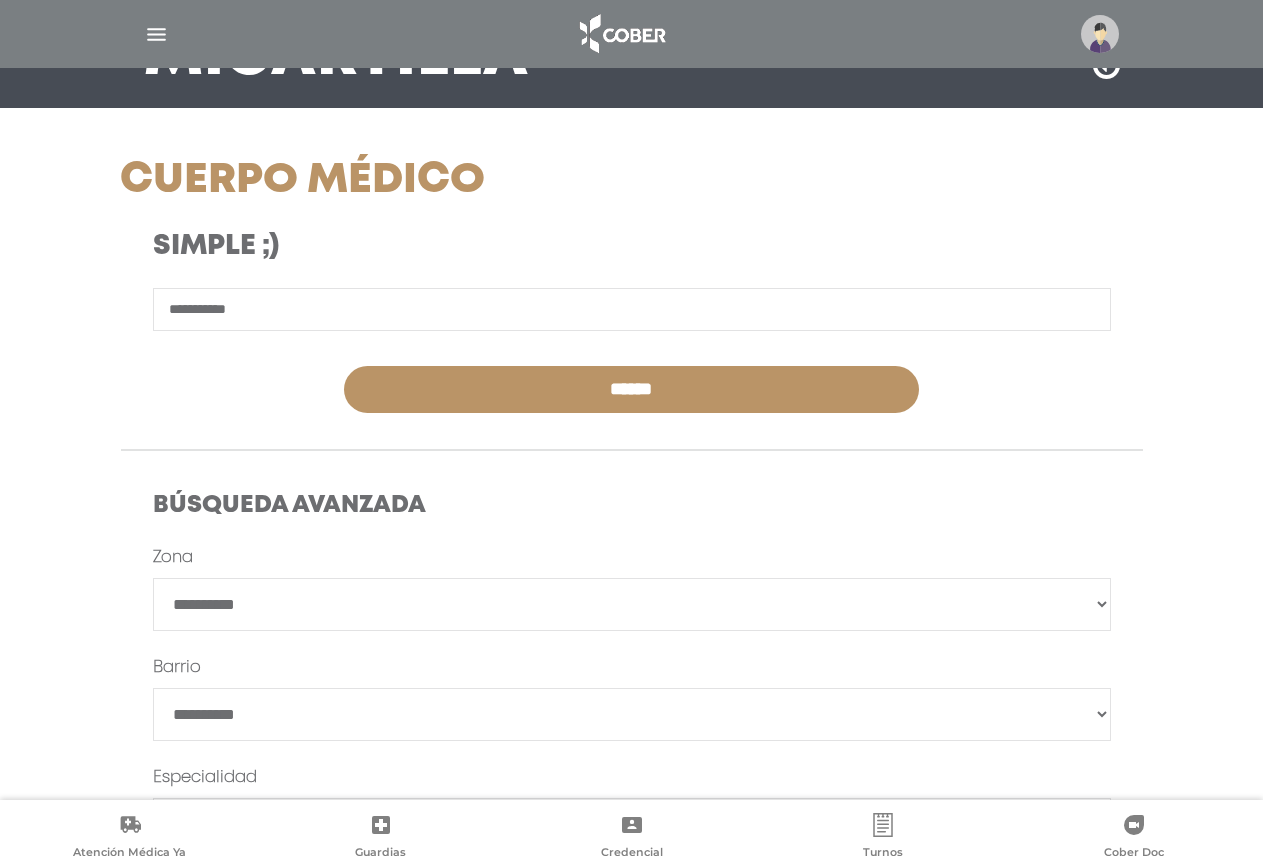 type on "**********" 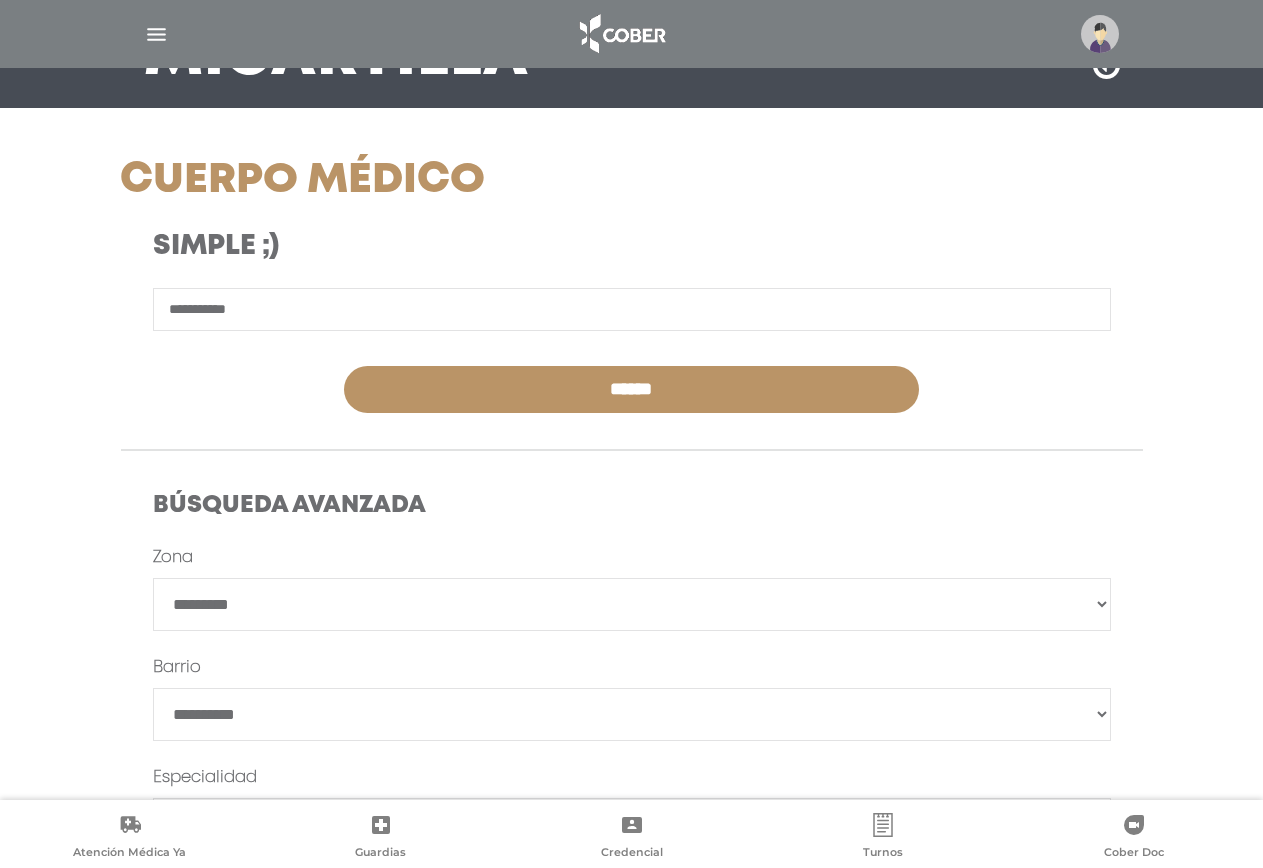 click on "**********" at bounding box center (632, 604) 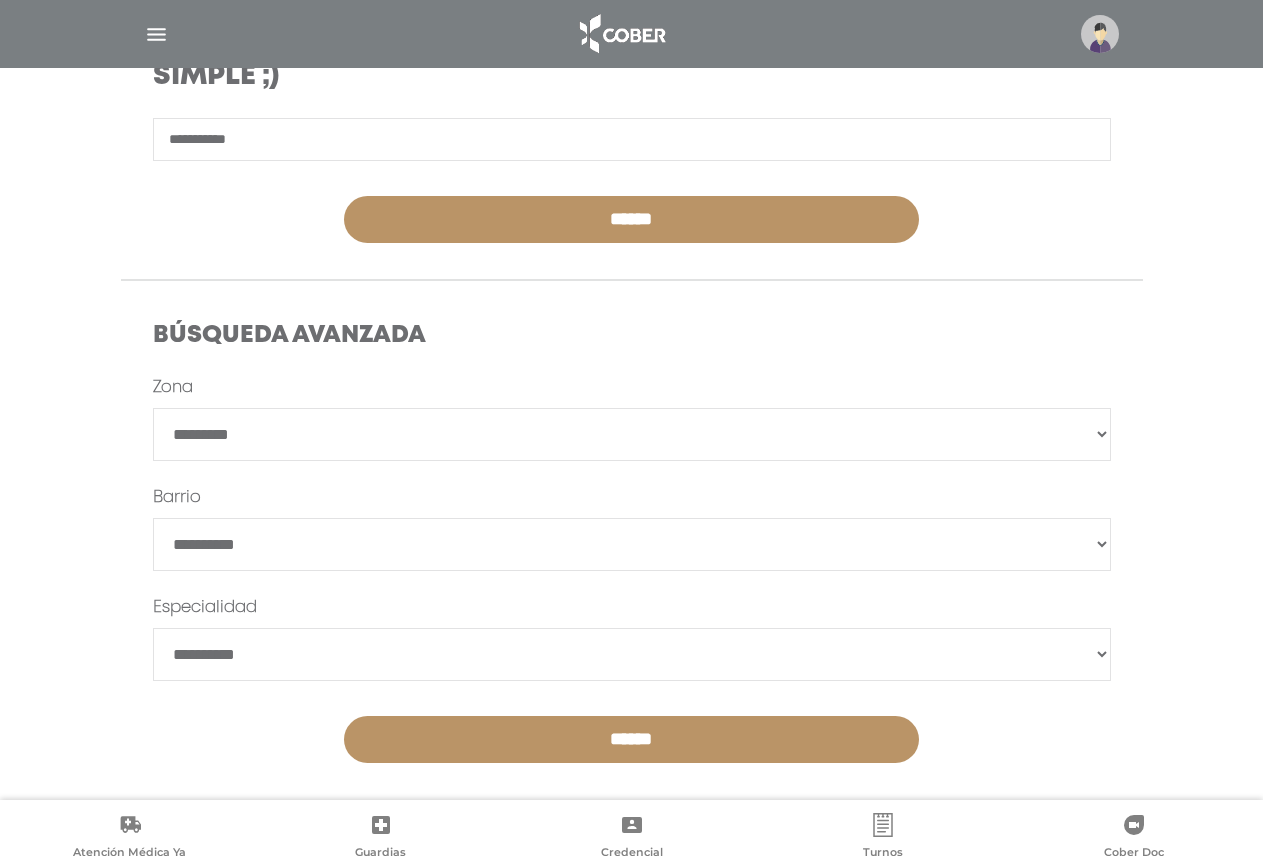 scroll, scrollTop: 383, scrollLeft: 0, axis: vertical 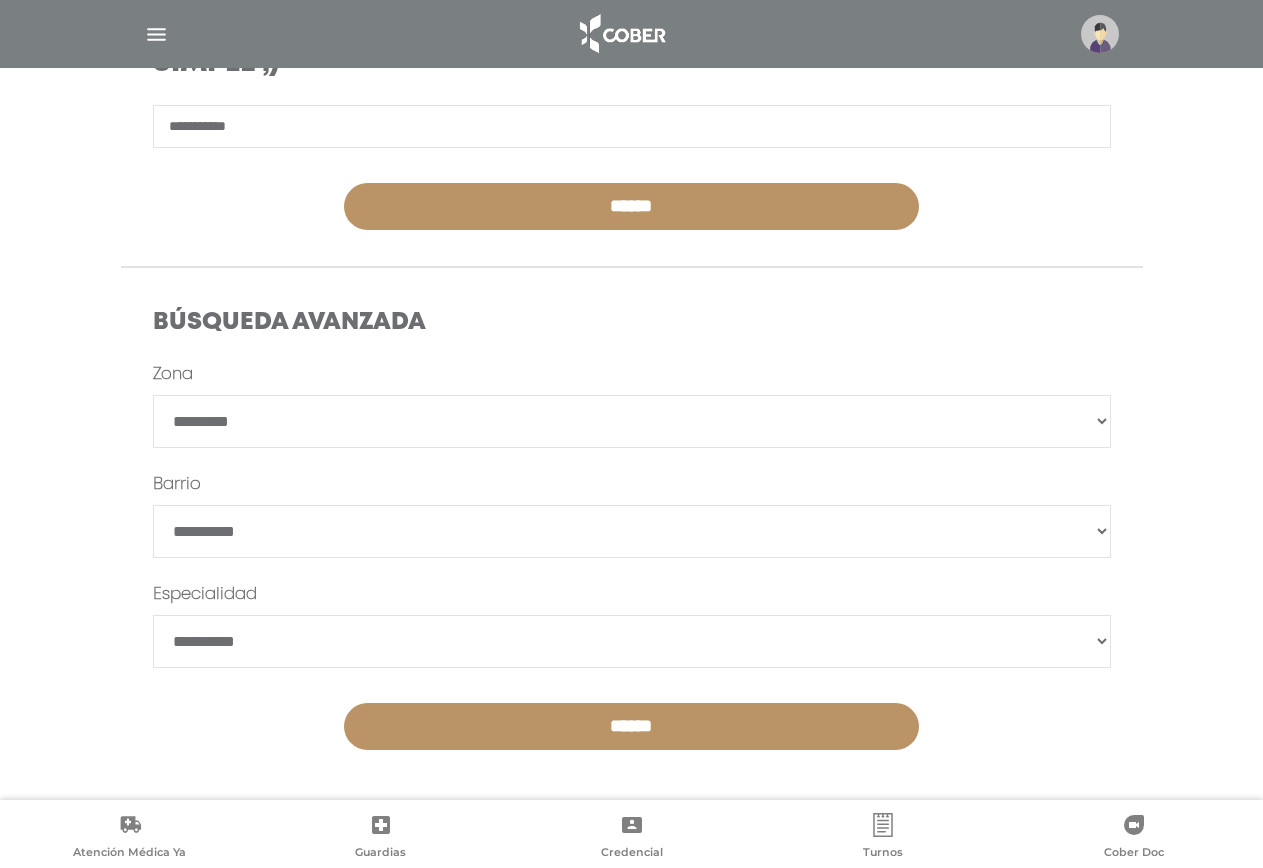 click on "******" at bounding box center [632, 531] 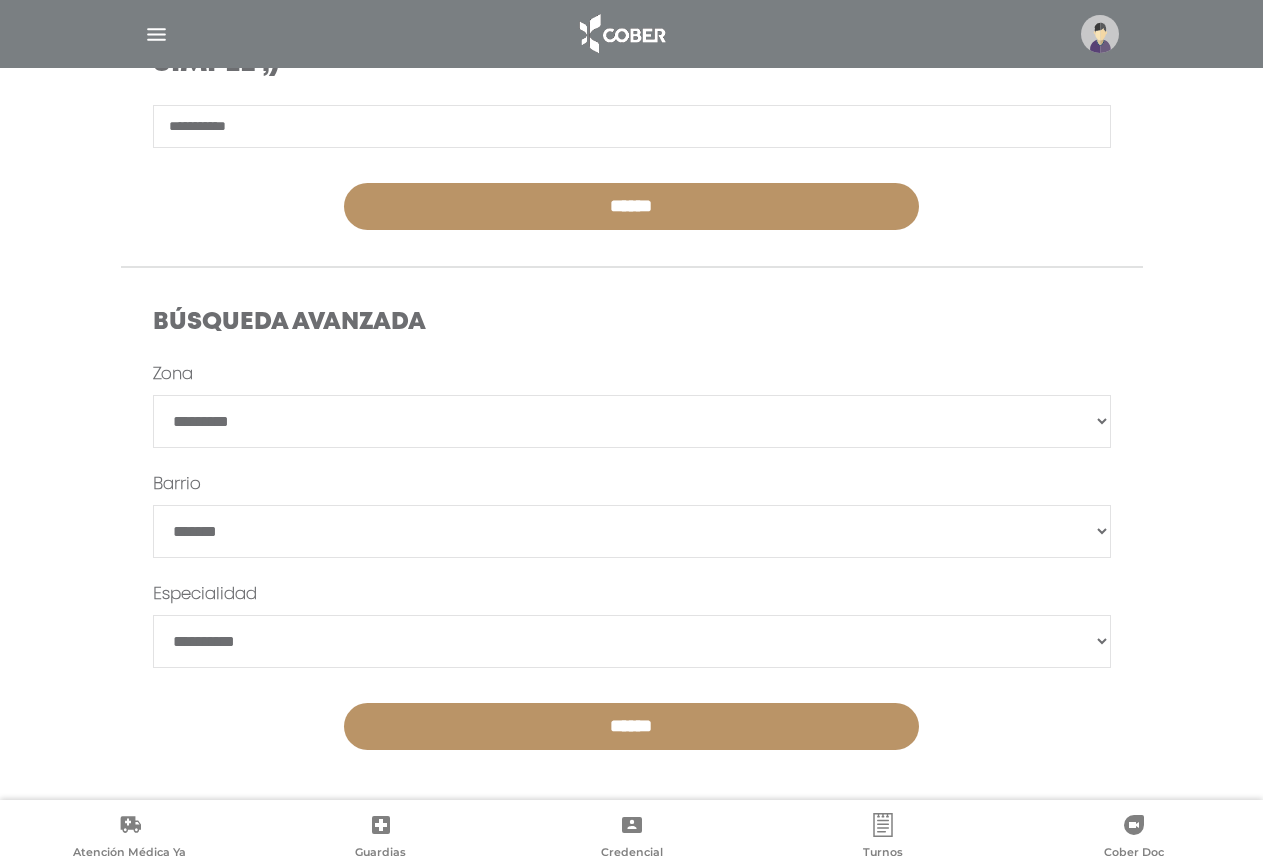 click on "******" at bounding box center [632, 531] 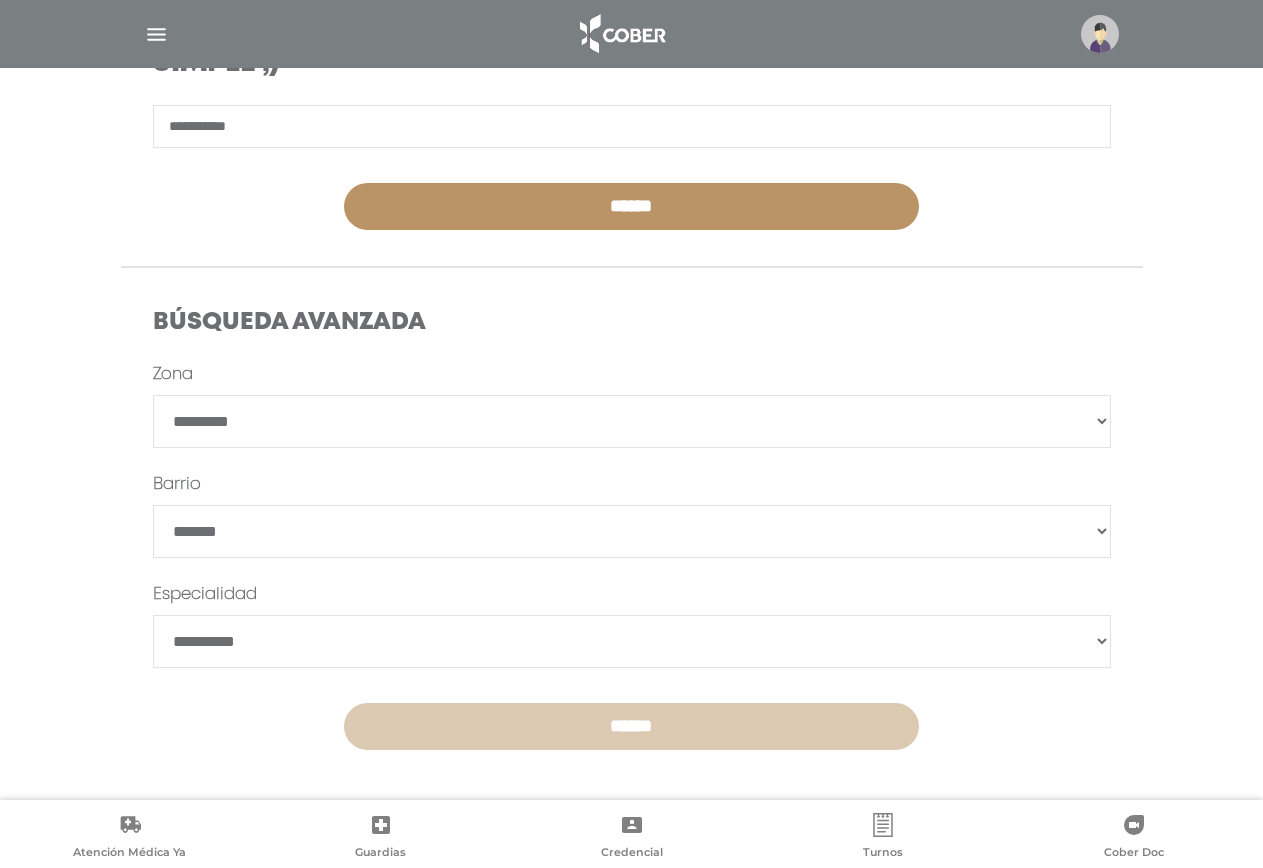click on "******" at bounding box center (631, 726) 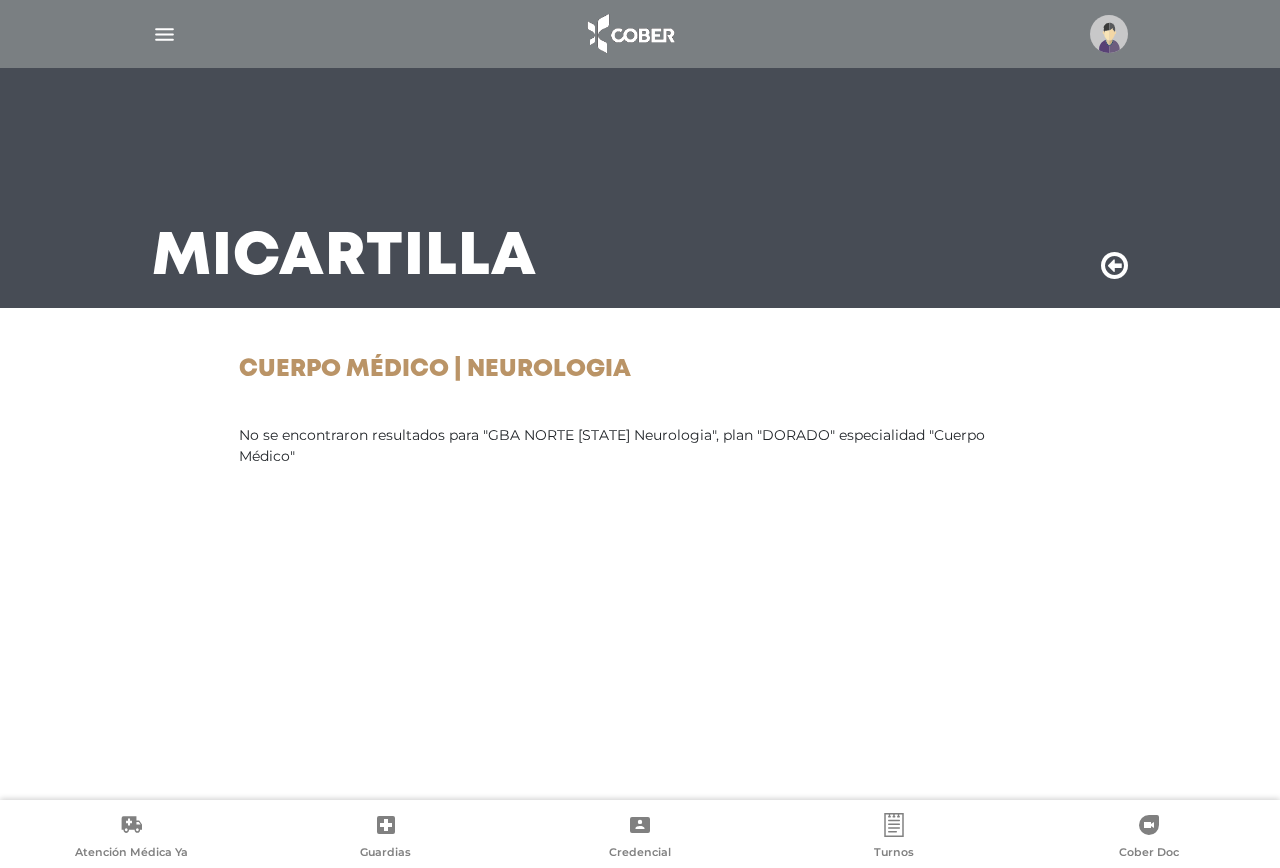 scroll, scrollTop: 0, scrollLeft: 0, axis: both 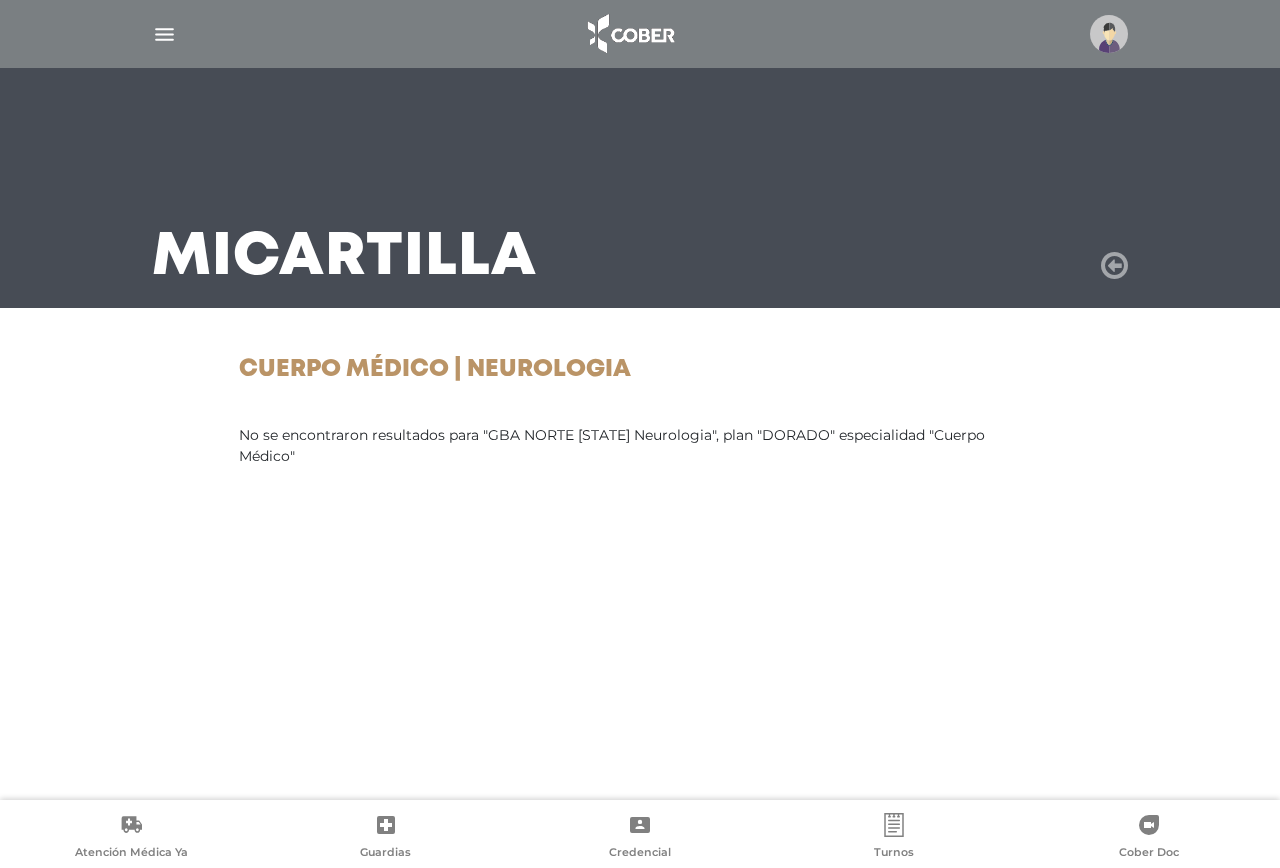 click at bounding box center (1114, 266) 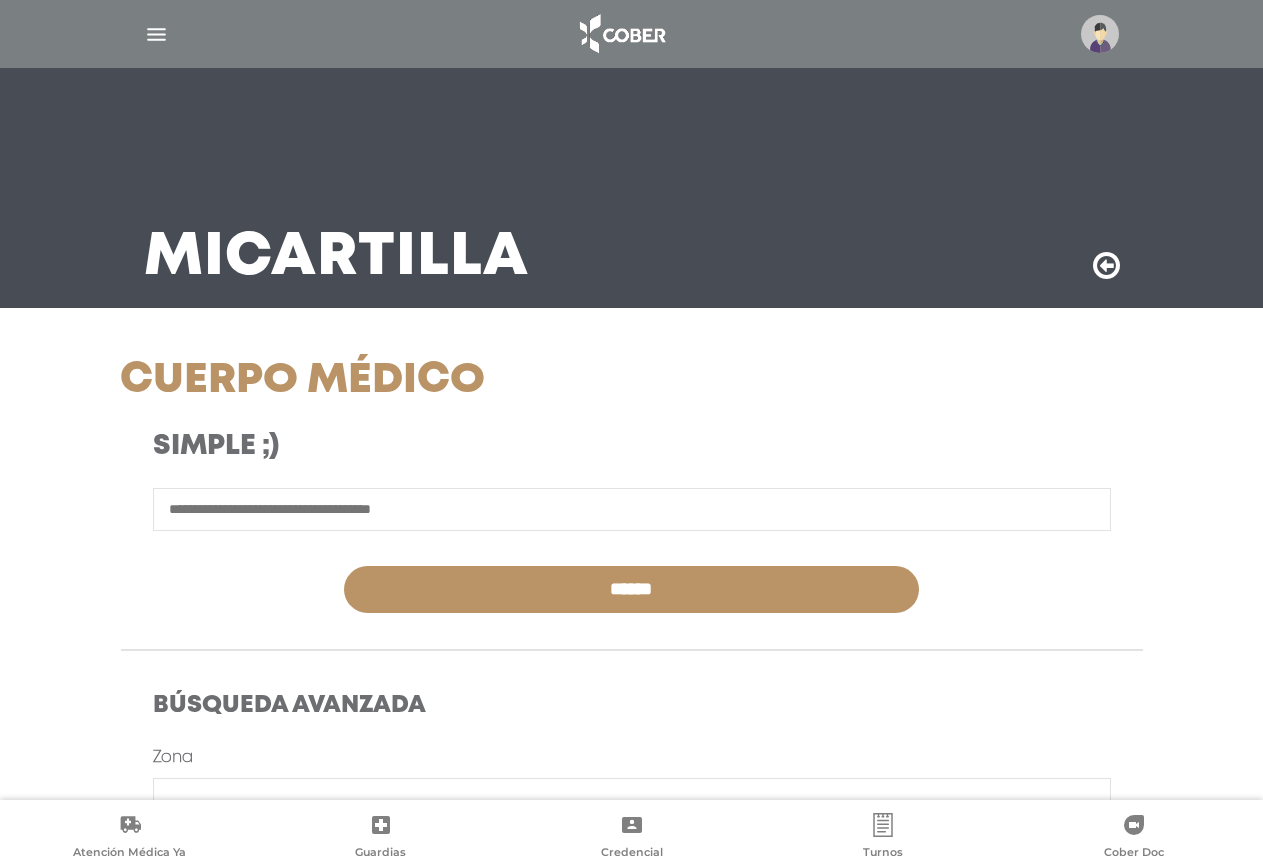 scroll, scrollTop: 0, scrollLeft: 0, axis: both 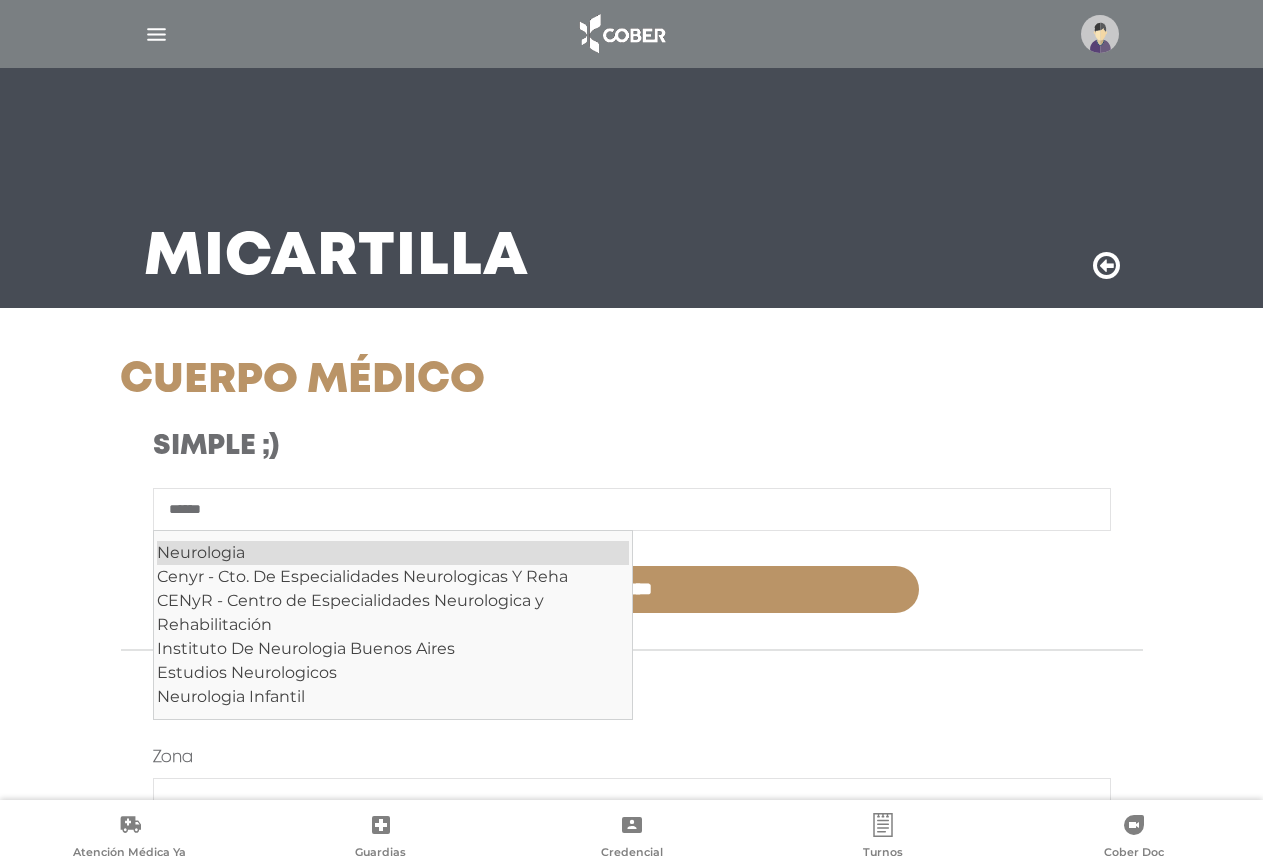 click on "Neurologia" at bounding box center (393, 553) 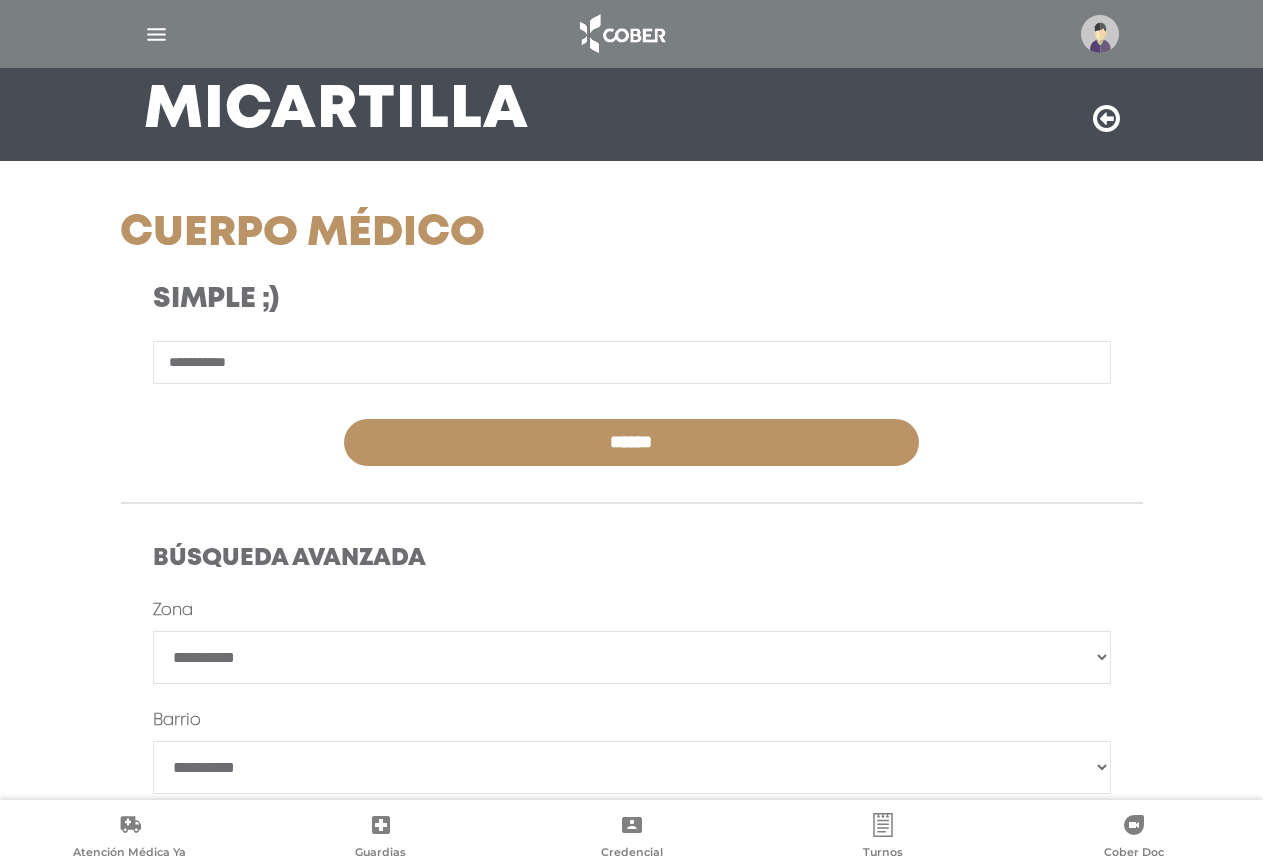 scroll, scrollTop: 200, scrollLeft: 0, axis: vertical 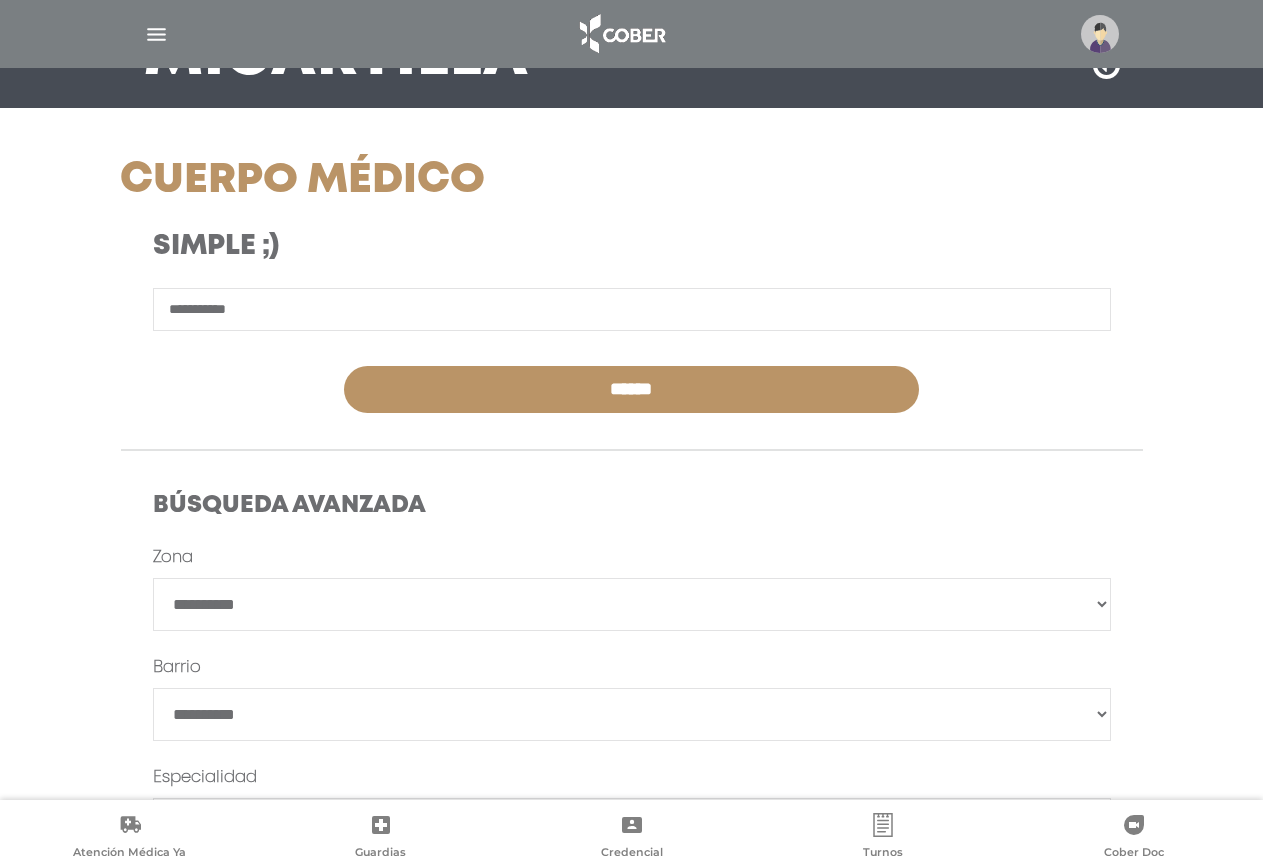 type on "**********" 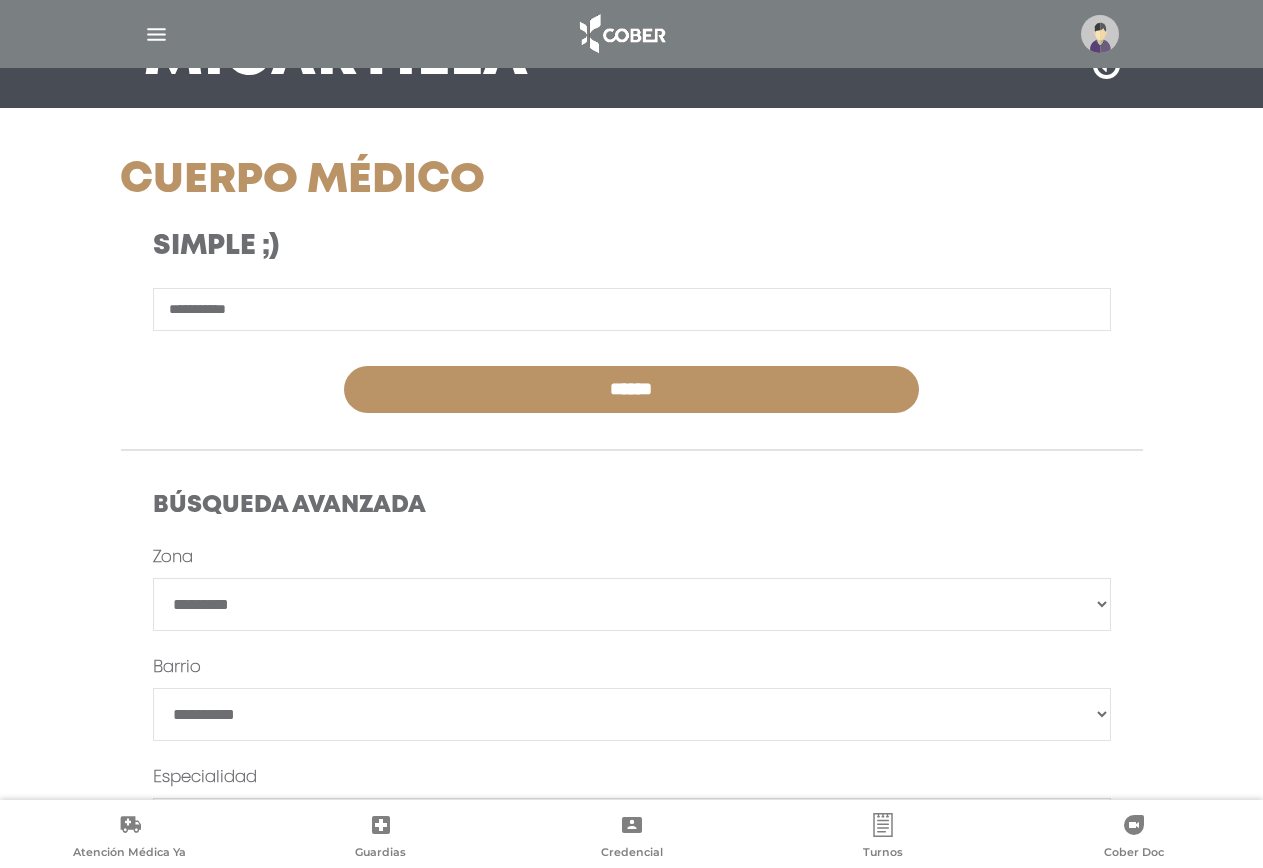 click on "**********" at bounding box center (632, 604) 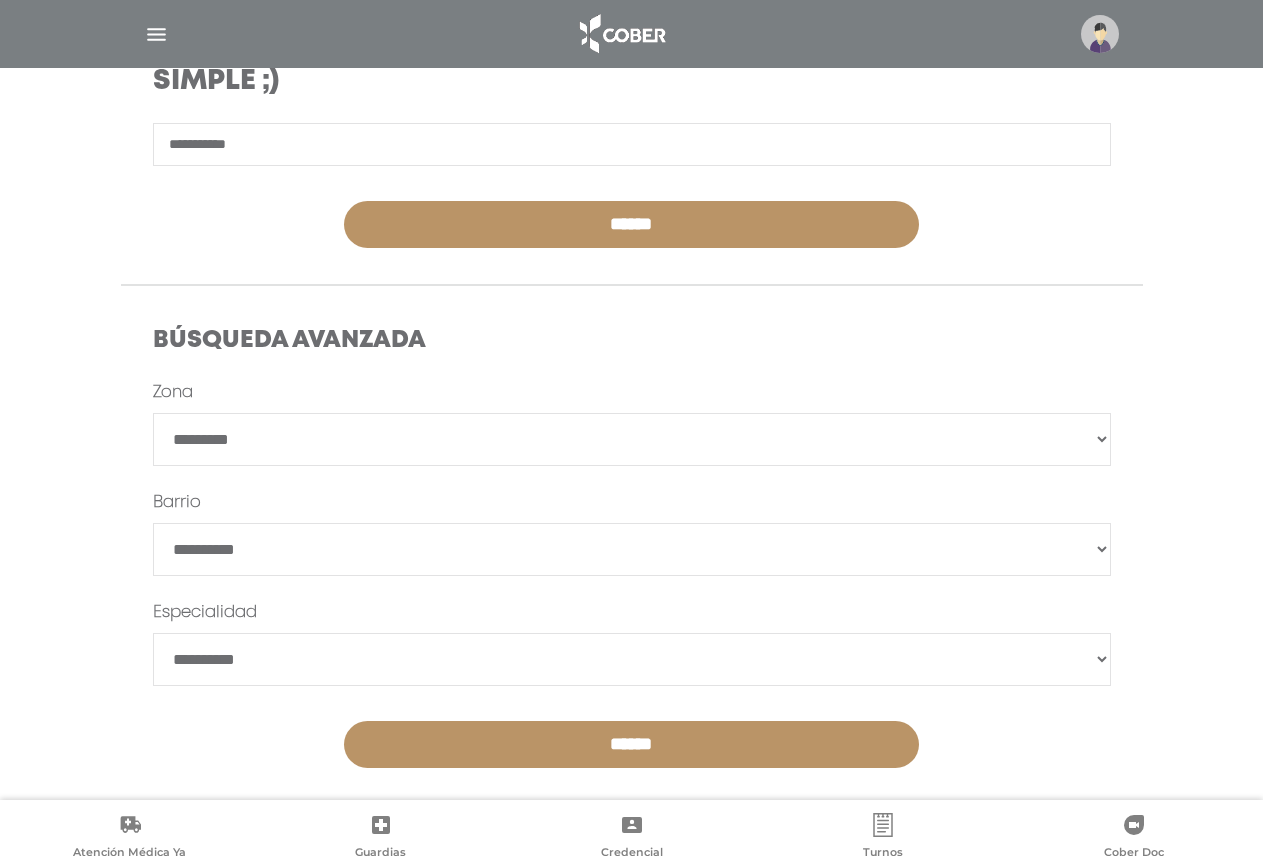 scroll, scrollTop: 383, scrollLeft: 0, axis: vertical 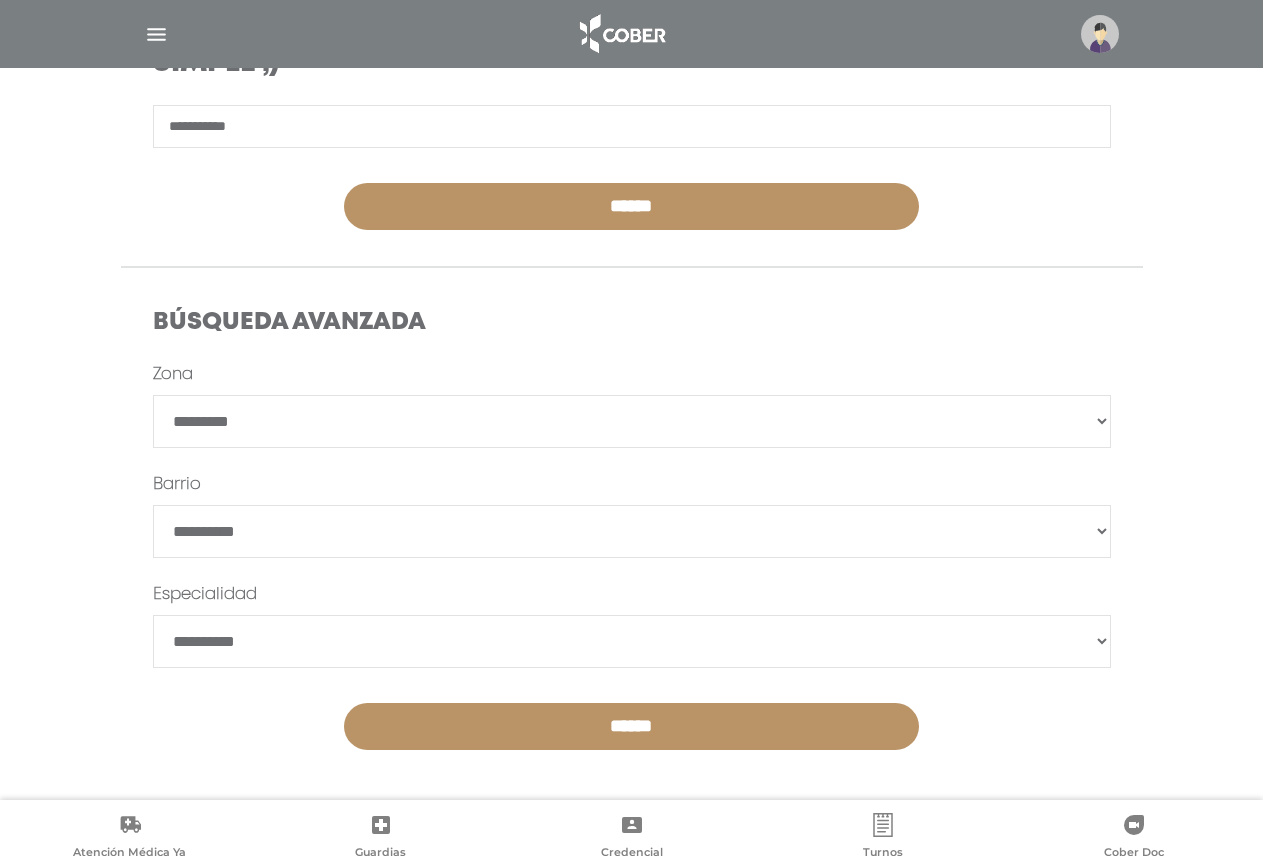 click on "**********" at bounding box center (632, 641) 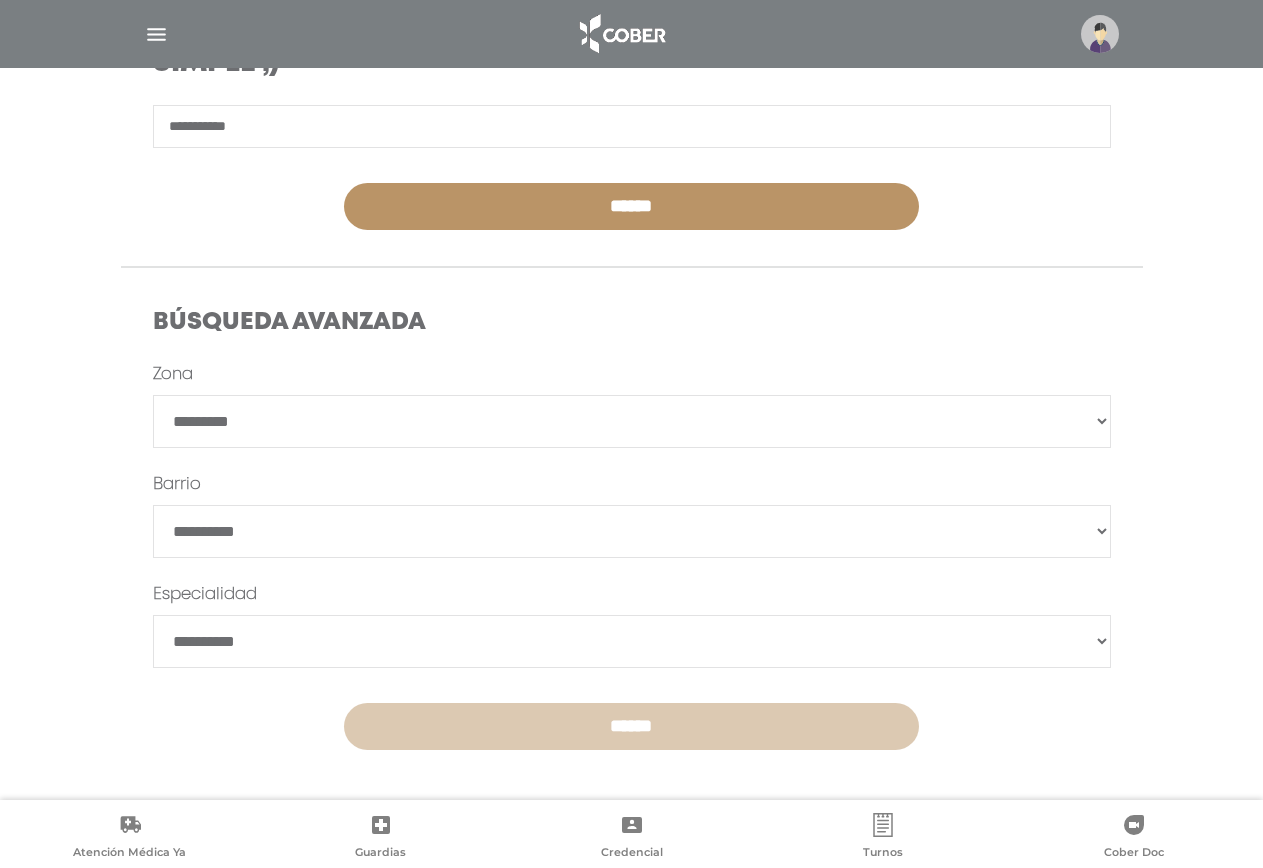 click on "******" at bounding box center (631, 726) 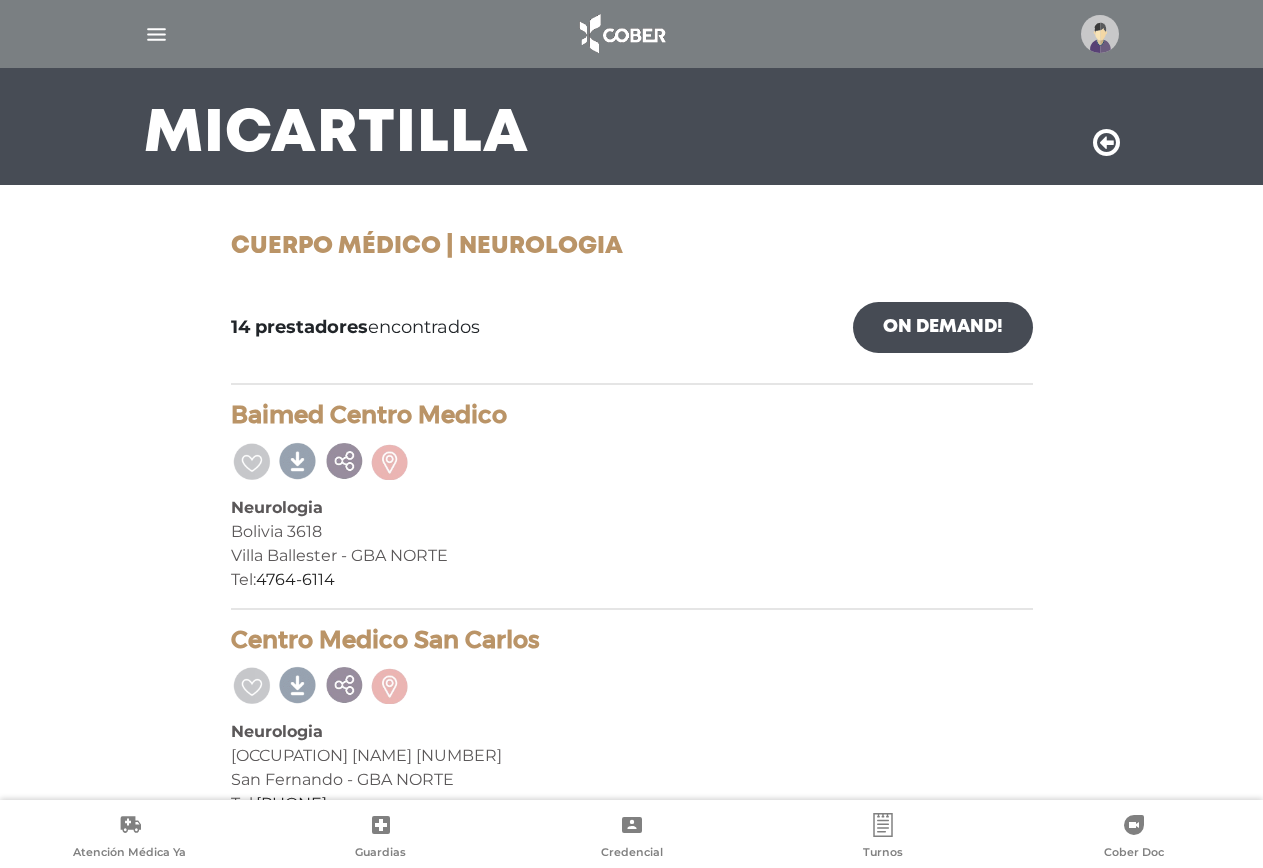 scroll, scrollTop: 200, scrollLeft: 0, axis: vertical 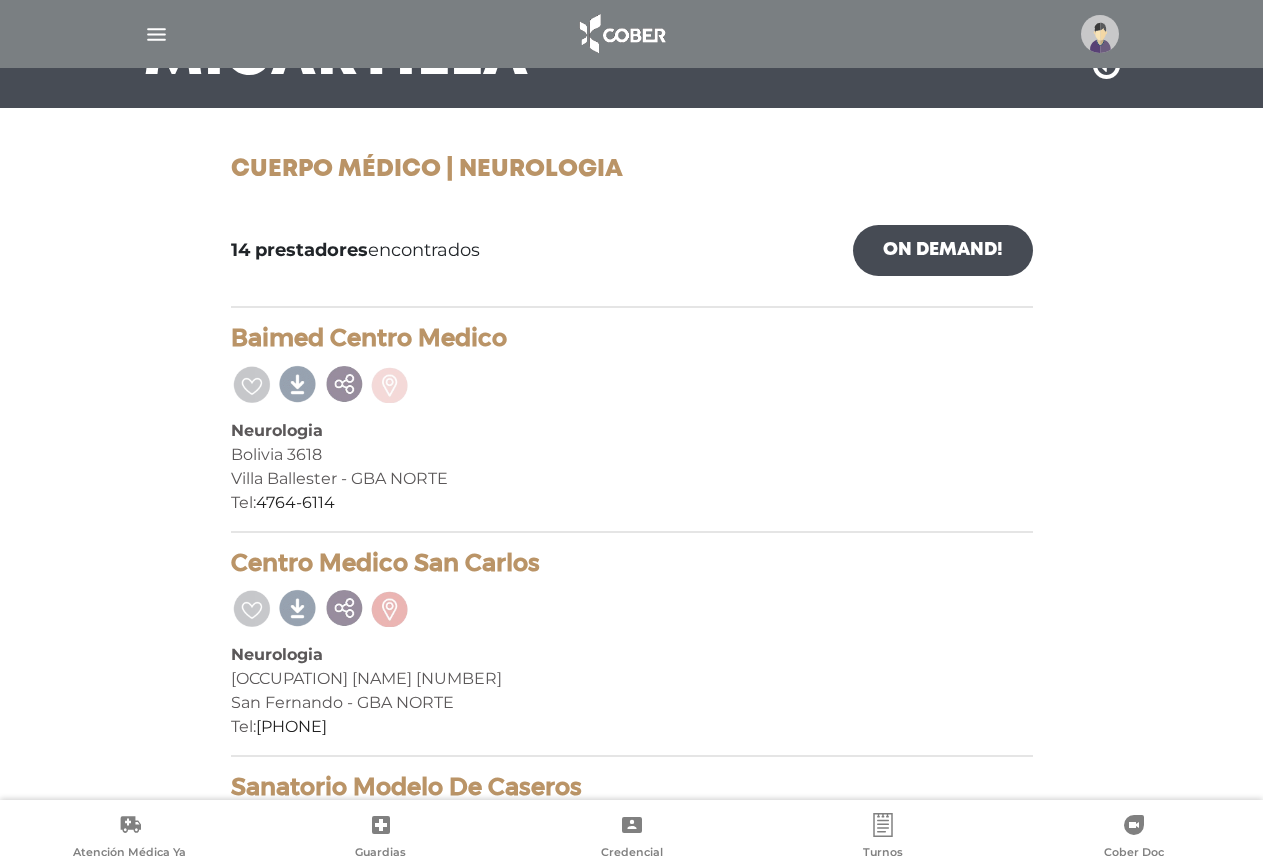 click at bounding box center [390, 382] 